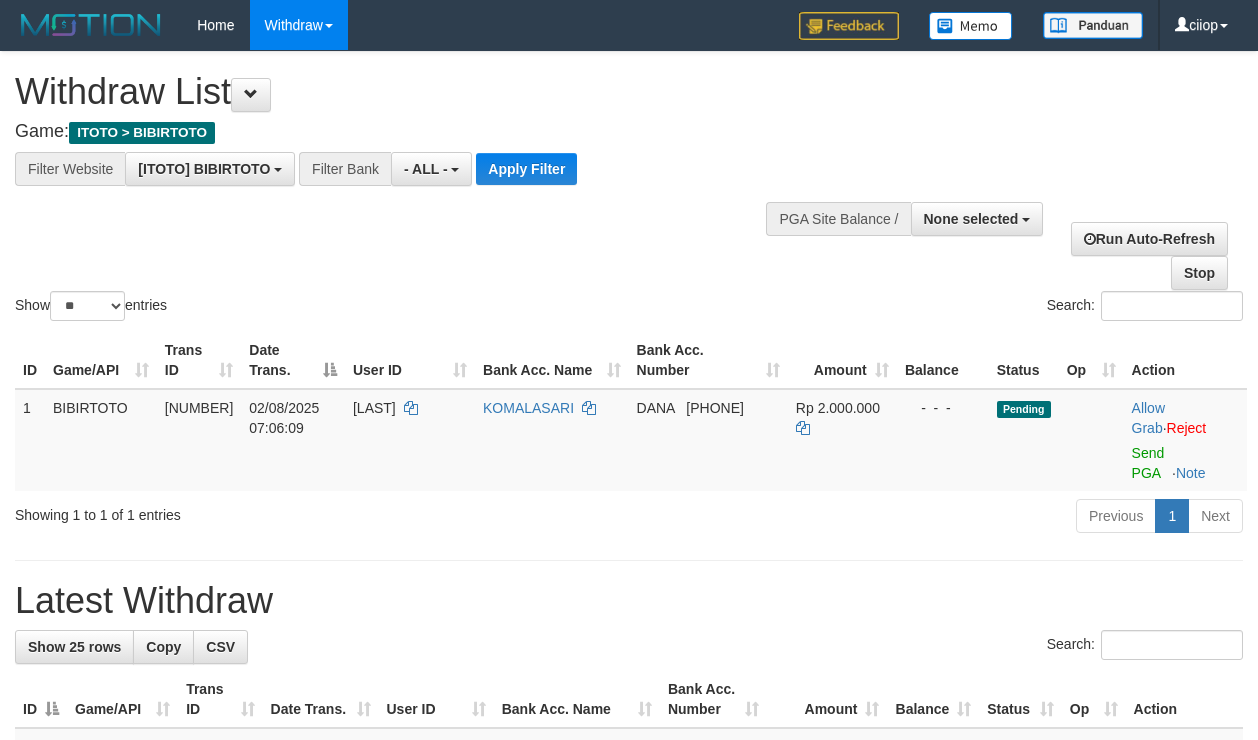 select 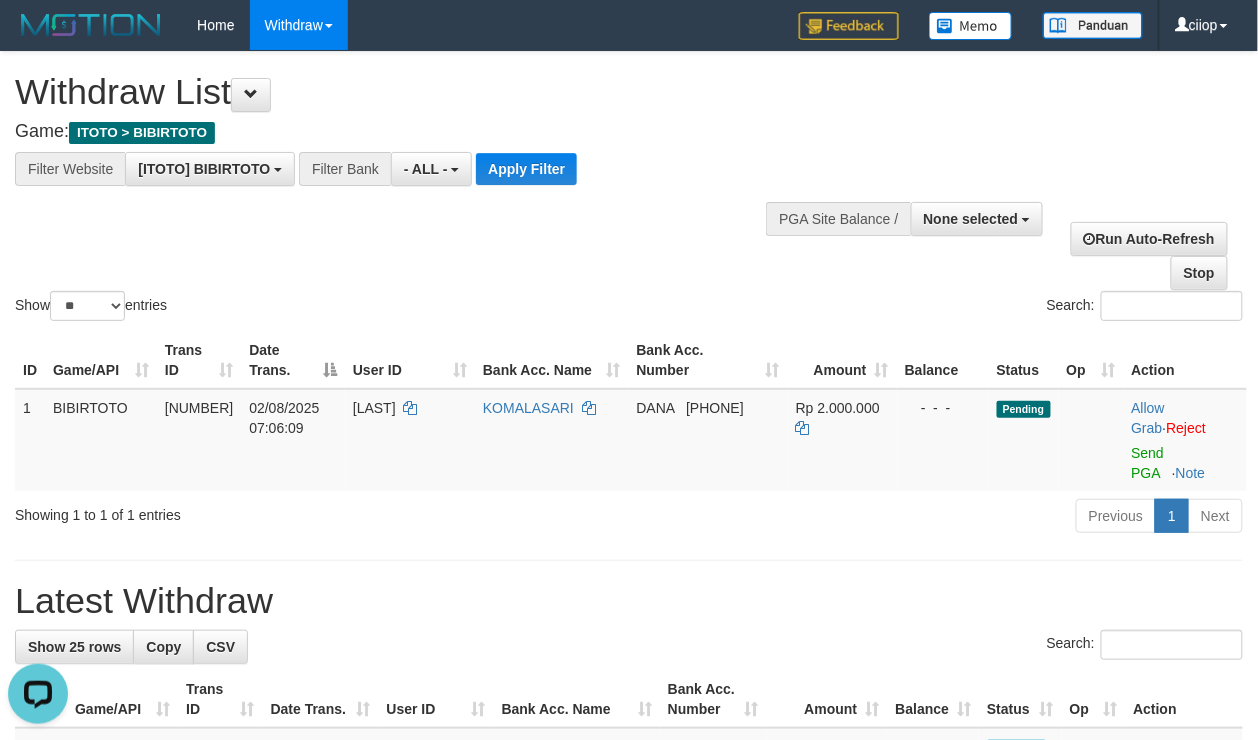 scroll, scrollTop: 0, scrollLeft: 0, axis: both 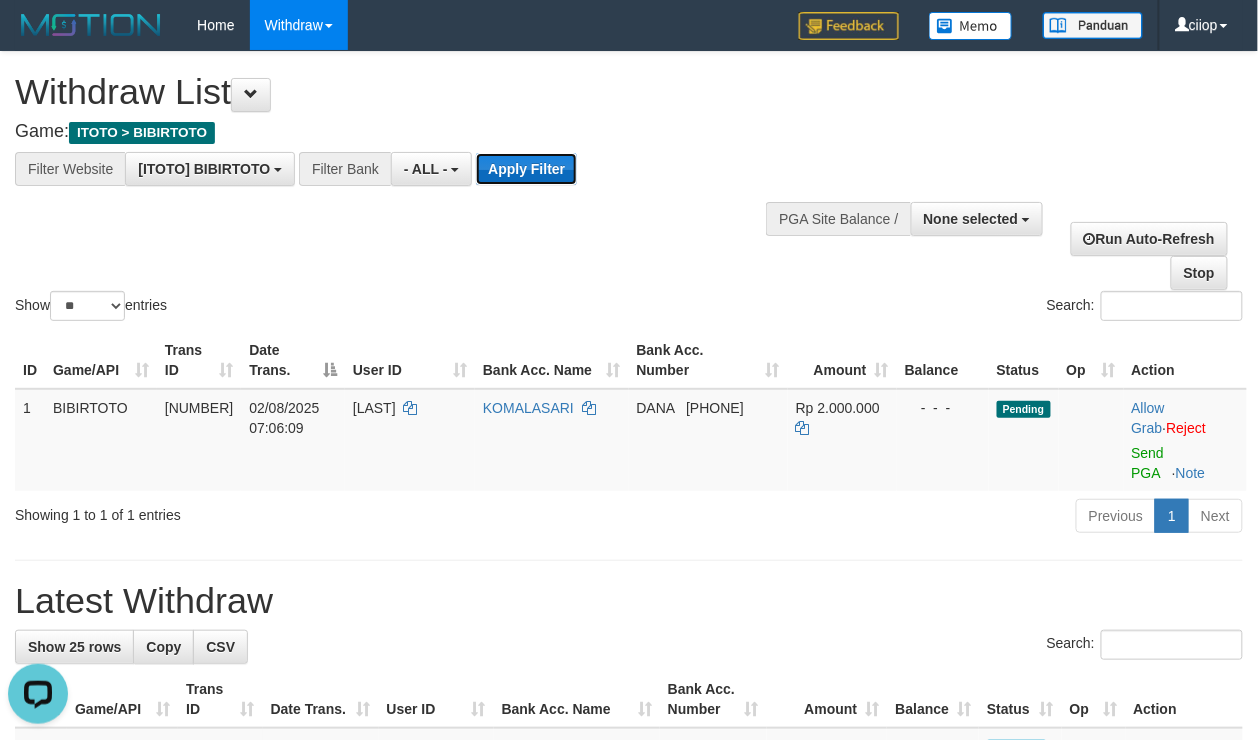 click on "Apply Filter" at bounding box center (526, 169) 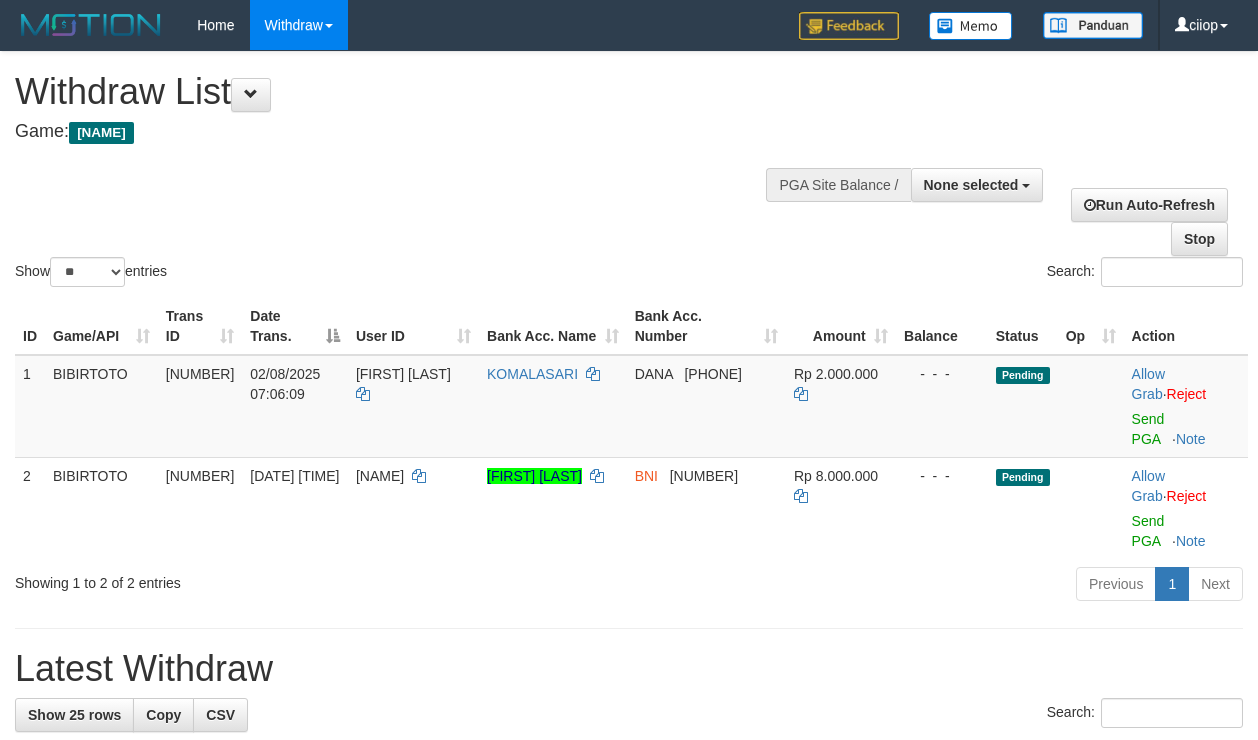 select 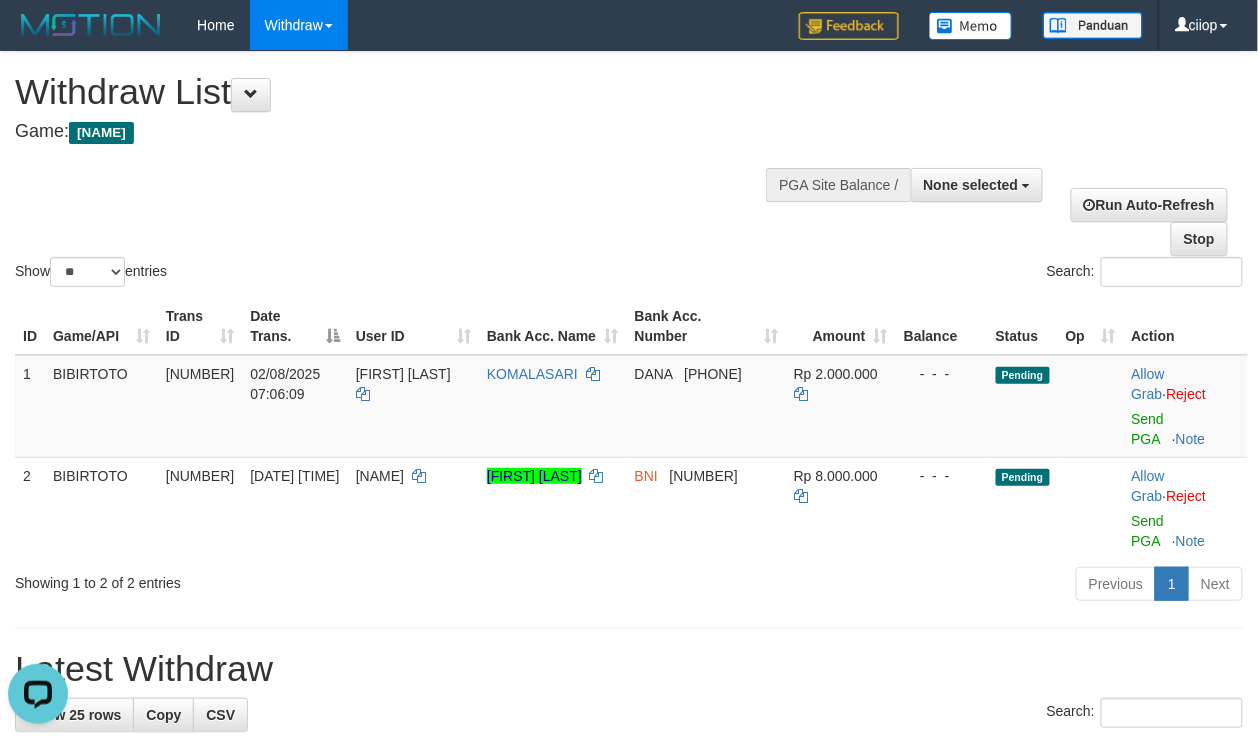 scroll, scrollTop: 0, scrollLeft: 0, axis: both 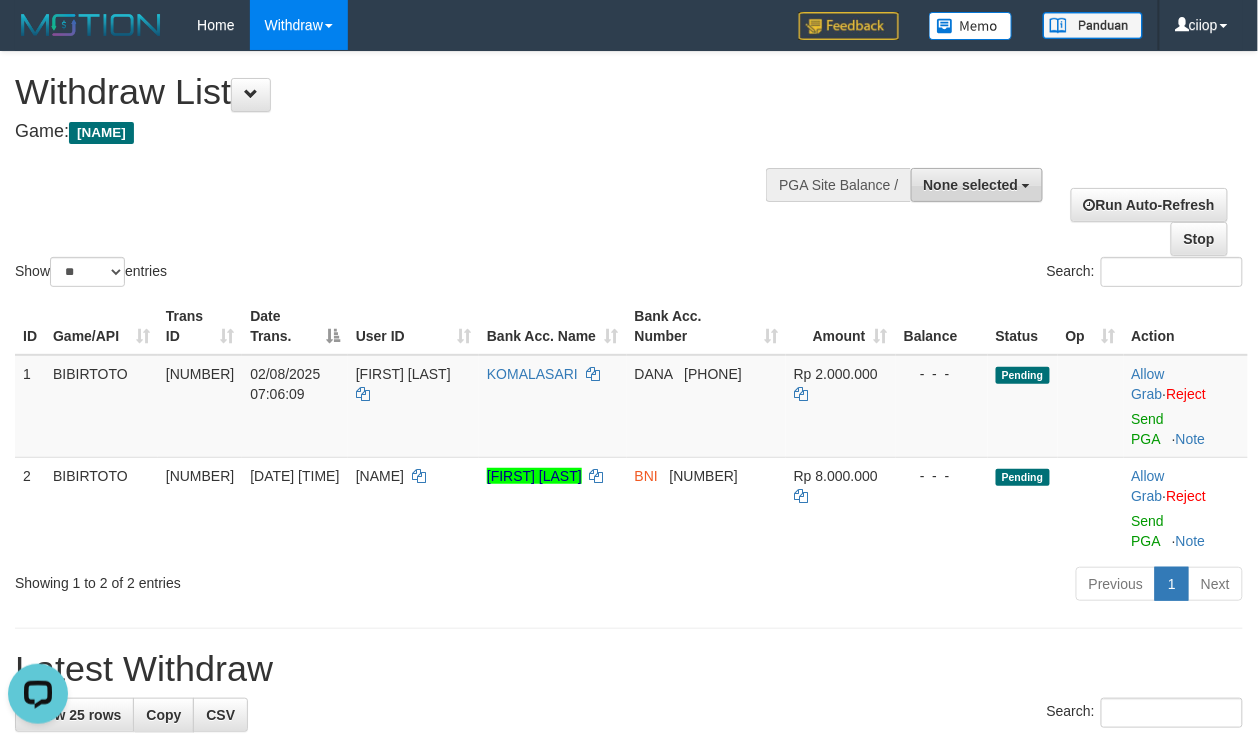 click on "None selected" at bounding box center [977, 185] 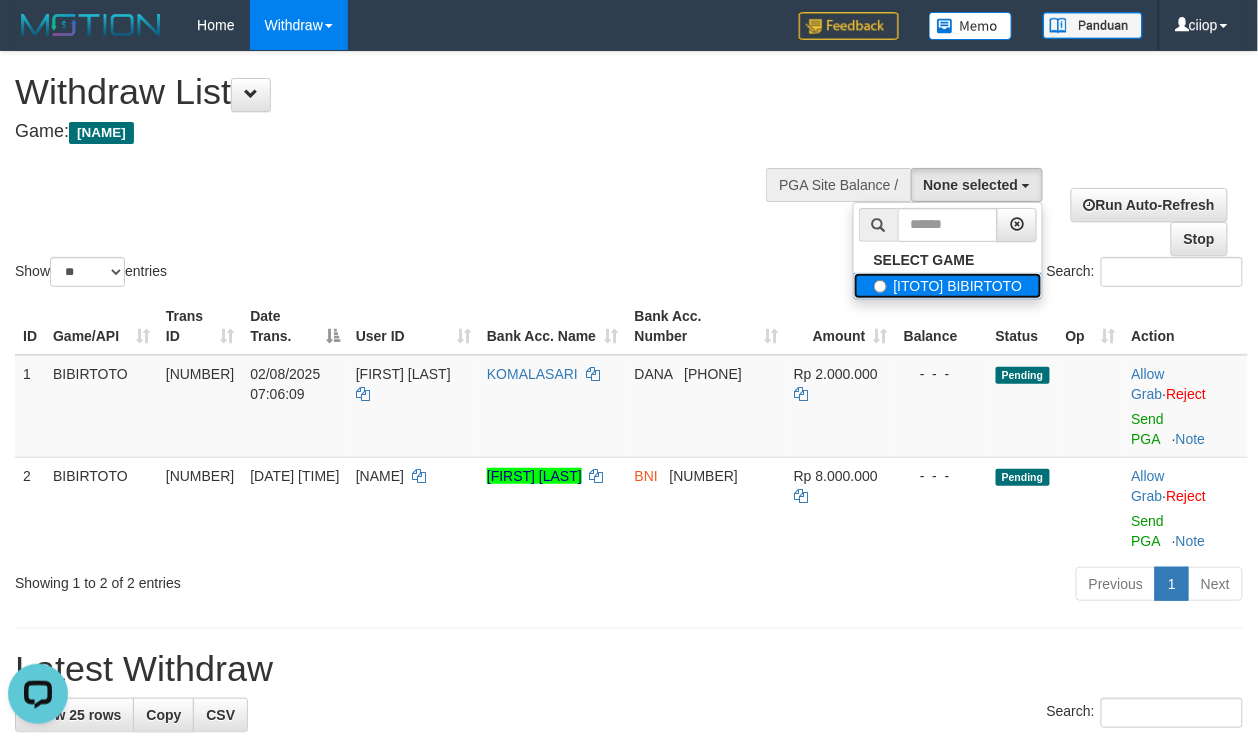 click on "[ITOTO] BIBIRTOTO" at bounding box center (948, 286) 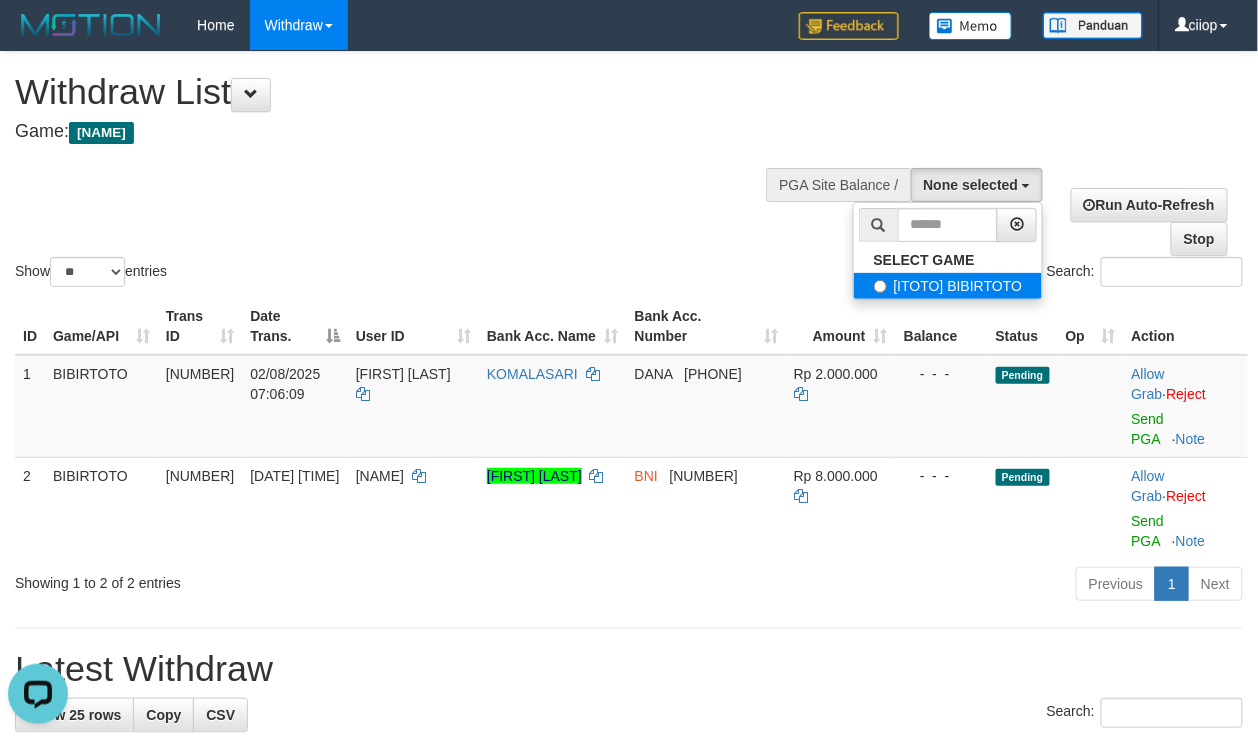 select on "****" 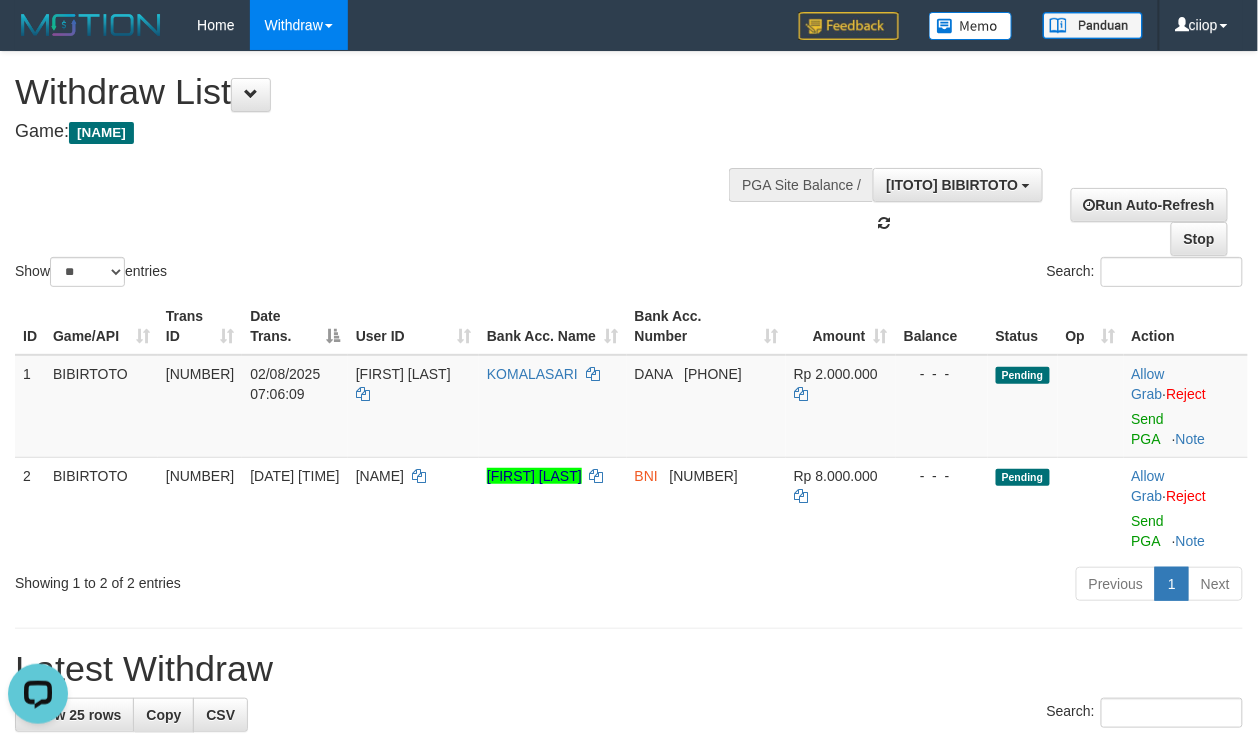 scroll, scrollTop: 17, scrollLeft: 0, axis: vertical 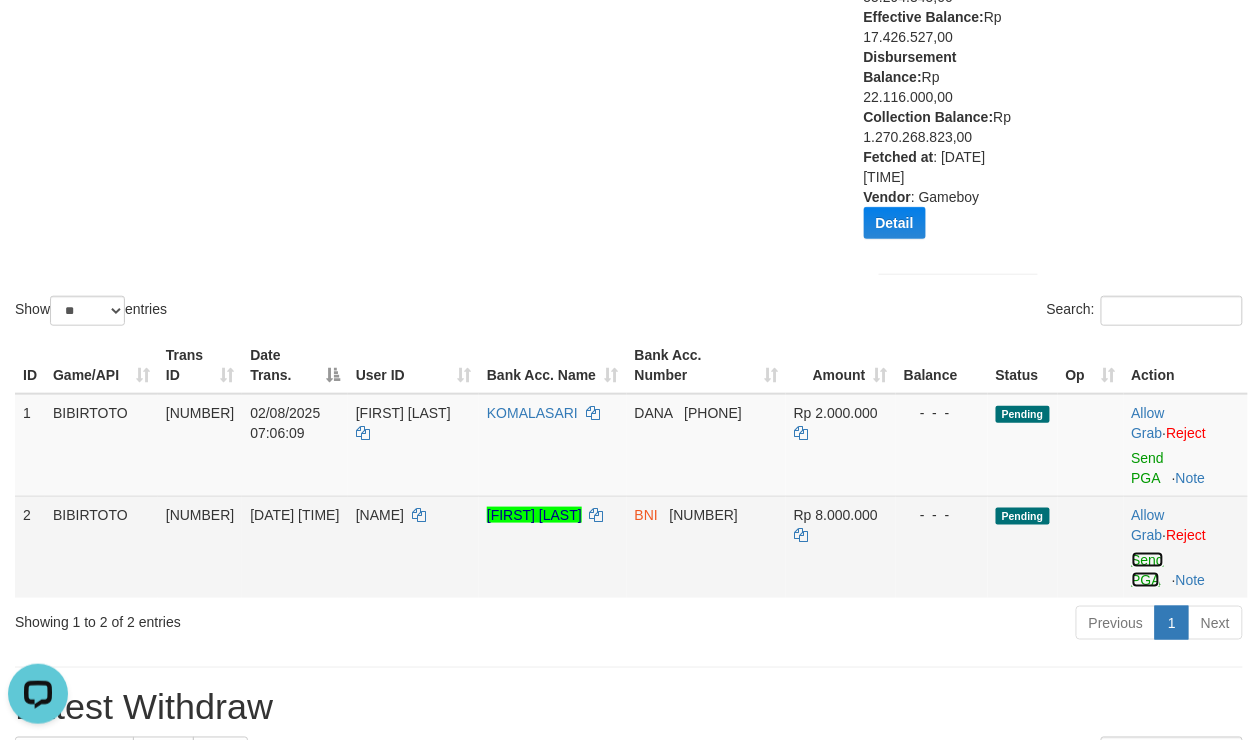 click on "Send PGA" at bounding box center (1148, 570) 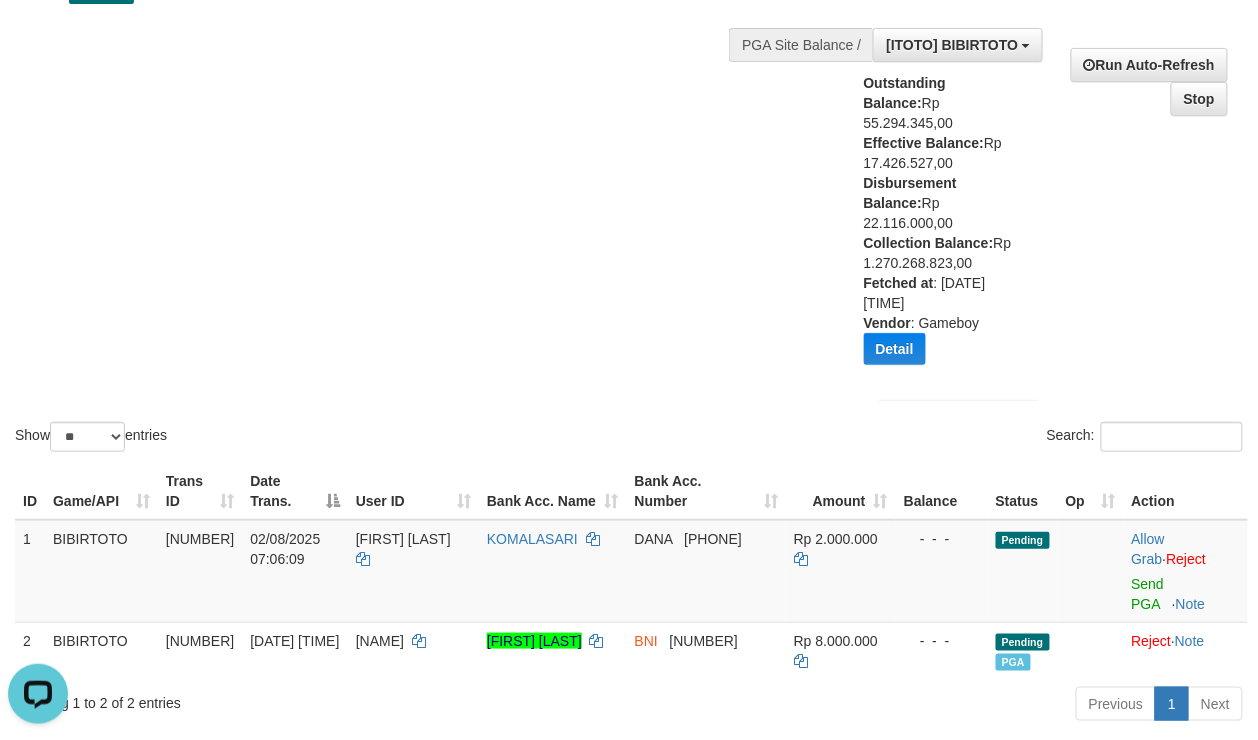 scroll, scrollTop: 0, scrollLeft: 0, axis: both 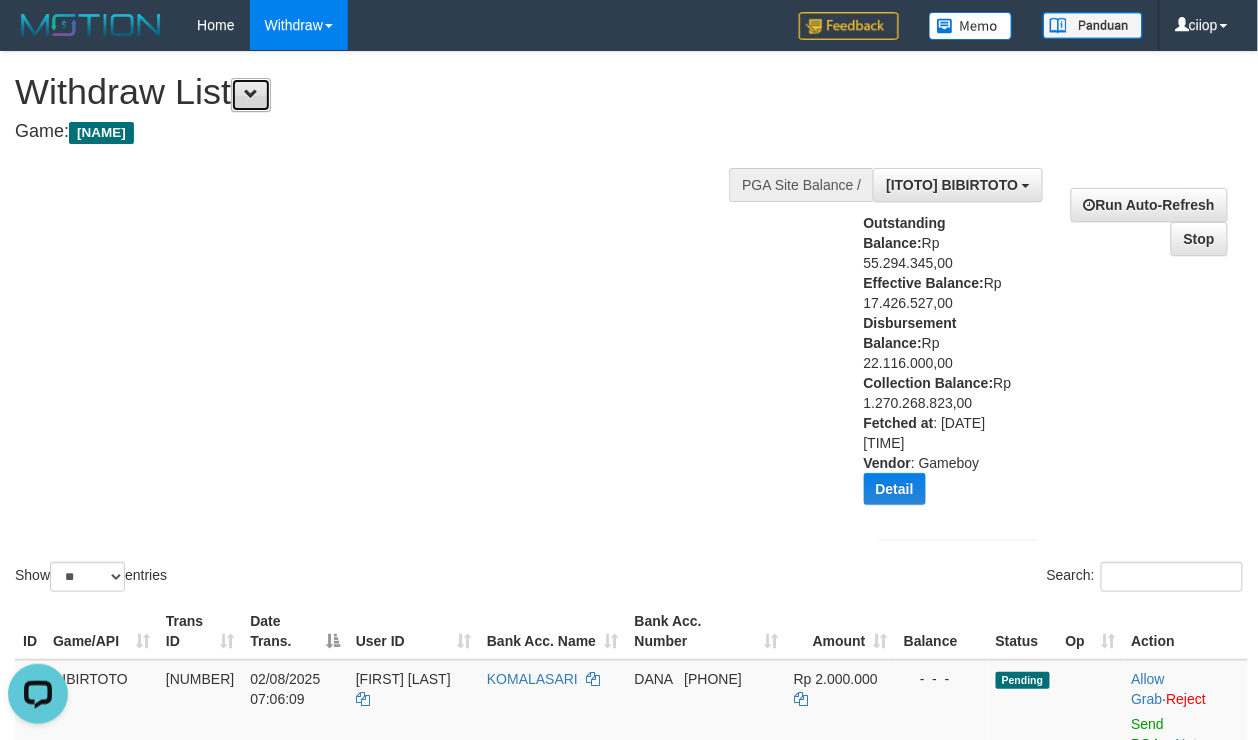 click at bounding box center (251, 95) 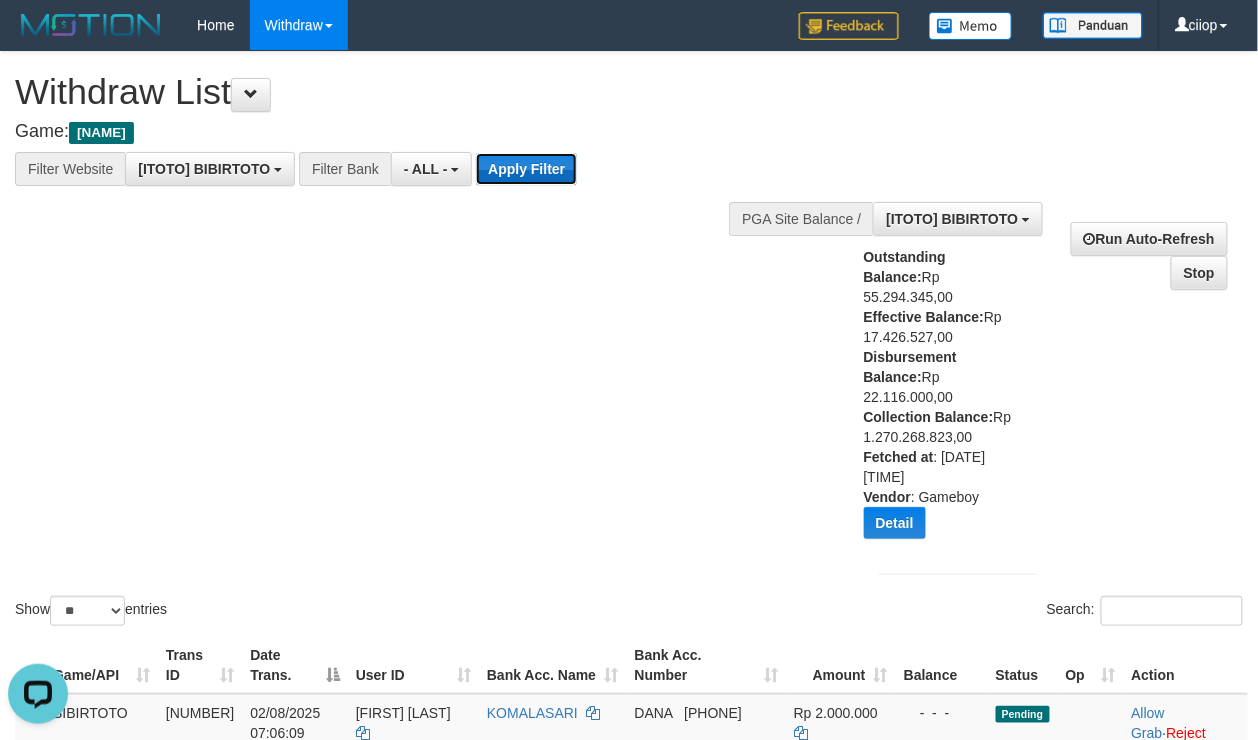 click on "Apply Filter" at bounding box center (526, 169) 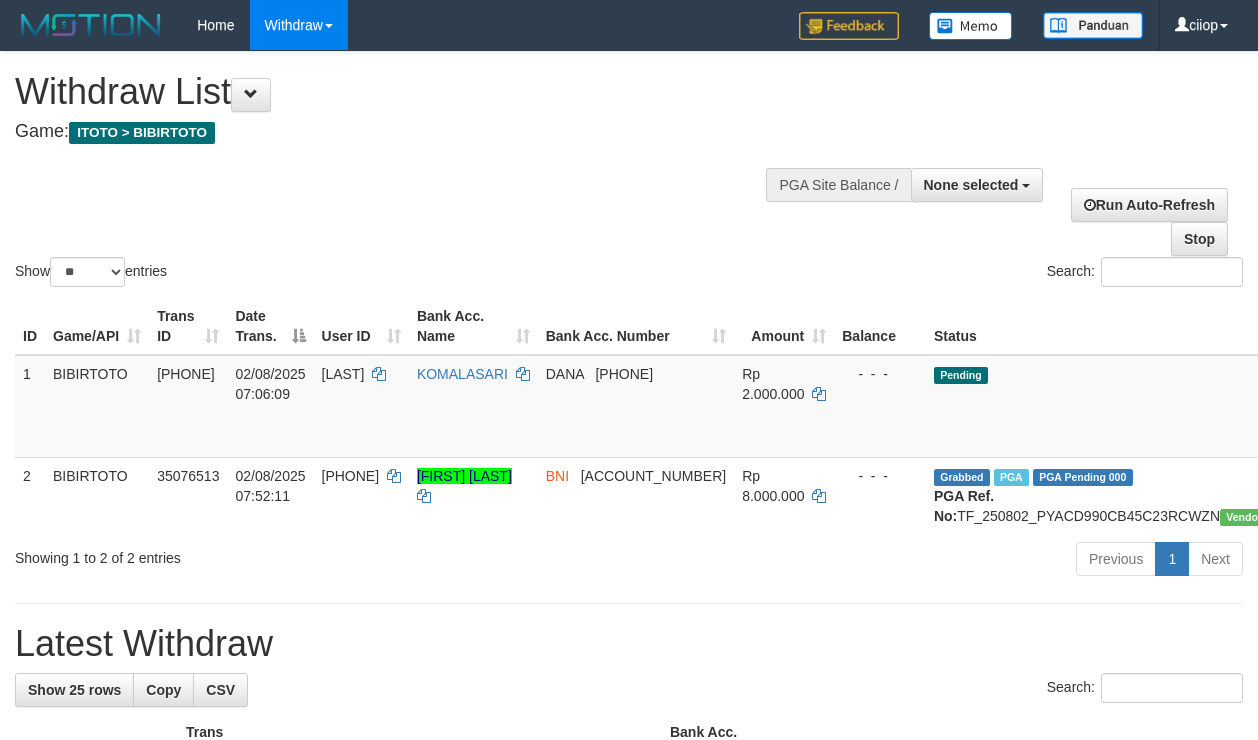 select 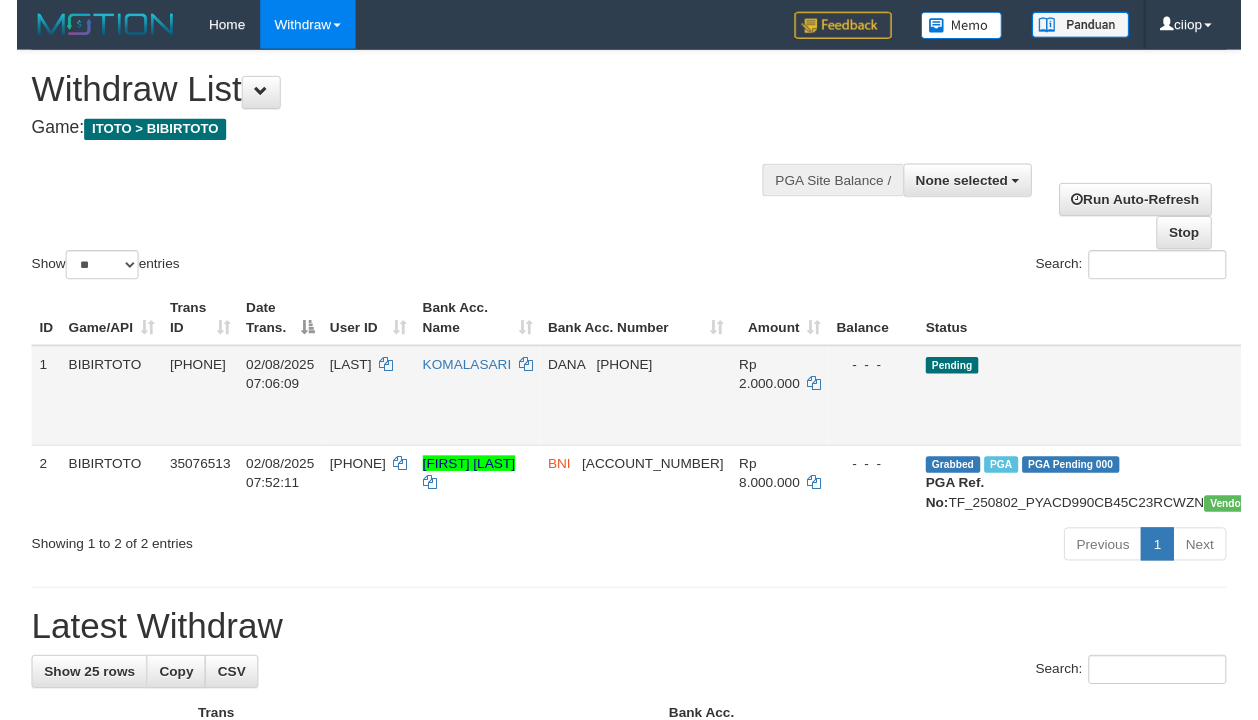 scroll, scrollTop: 0, scrollLeft: 0, axis: both 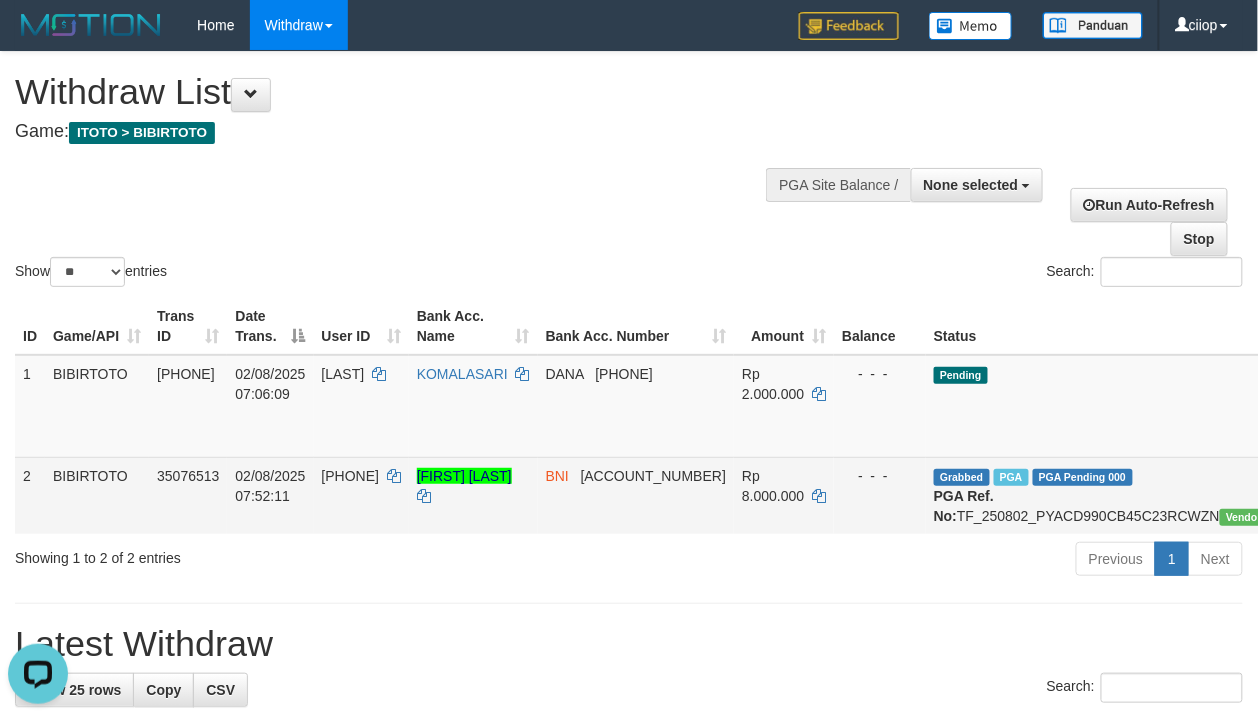 click on "Grabbed   PGA   PGA Pending 000 {"status":"000","data":{"unique_id":"1927-35076513-20250802","reference_no":"TF_250802_PYACD990CB45C23RCWZN","amount":"8000000.00","fee":"0.00","merchant_surcharge_rate":"0.00","charge_to":"MERC","payout_amount":"8000000.00","disbursement_status":0,"disbursement_description":"ON PROCESS","created_at":"2025-08-02 09:06:23","executed_at":"2025-08-02 09:06:23","bank":{"code":"009","name":"BANK NEGARA INDONESIA","account_number":"1796383840","account_name":"DINO BAGUS HERLIANTO"},"note":"ciiop","merchant_balance":{"balance_effective":17426527,"balance_pending":55294345,"balance_disbursement":14116000,"balance_collection":1270268823}}} PGA Ref. No:  TF_250802_PYACD990CB45C23RCWZN  Vendor: Gameboy" at bounding box center [1128, 495] 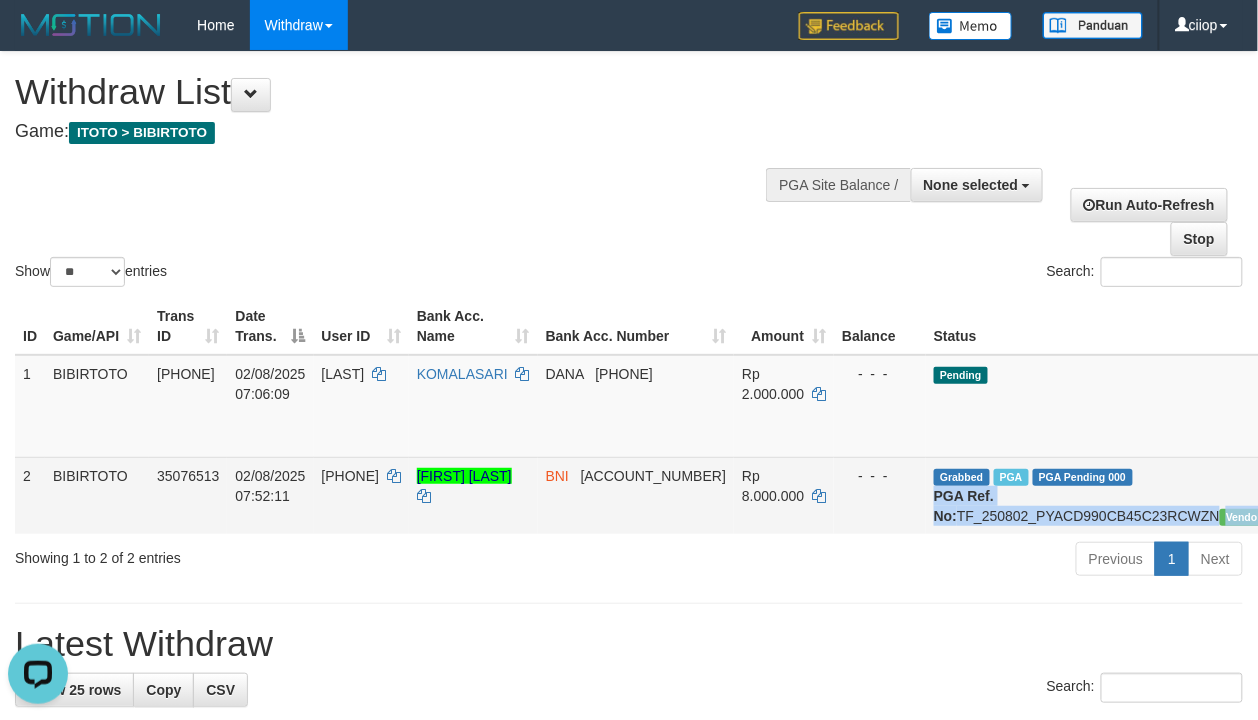 click on "Grabbed   PGA   PGA Pending 000 {"status":"000","data":{"unique_id":"1927-35076513-20250802","reference_no":"TF_250802_PYACD990CB45C23RCWZN","amount":"8000000.00","fee":"0.00","merchant_surcharge_rate":"0.00","charge_to":"MERC","payout_amount":"8000000.00","disbursement_status":0,"disbursement_description":"ON PROCESS","created_at":"2025-08-02 09:06:23","executed_at":"2025-08-02 09:06:23","bank":{"code":"009","name":"BANK NEGARA INDONESIA","account_number":"1796383840","account_name":"DINO BAGUS HERLIANTO"},"note":"ciiop","merchant_balance":{"balance_effective":17426527,"balance_pending":55294345,"balance_disbursement":14116000,"balance_collection":1270268823}}} PGA Ref. No:  TF_250802_PYACD990CB45C23RCWZN  Vendor: Gameboy" at bounding box center [1128, 495] 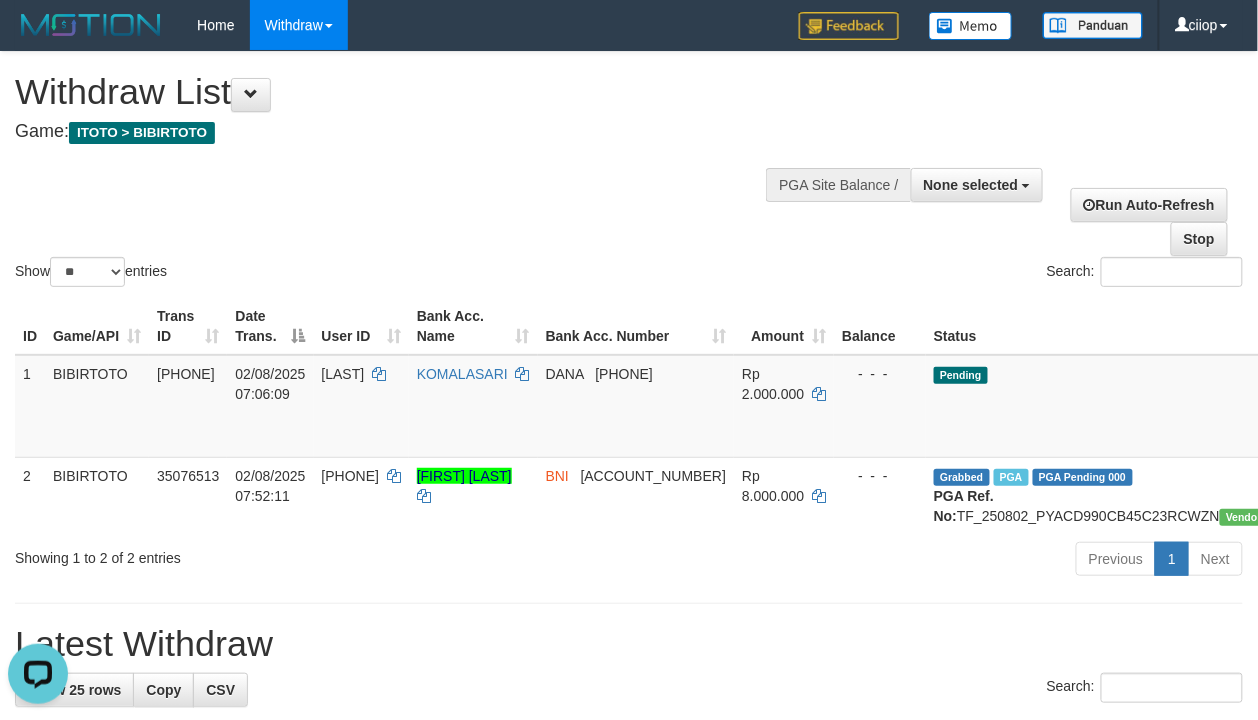 drag, startPoint x: 921, startPoint y: 624, endPoint x: 1070, endPoint y: 560, distance: 162.1635 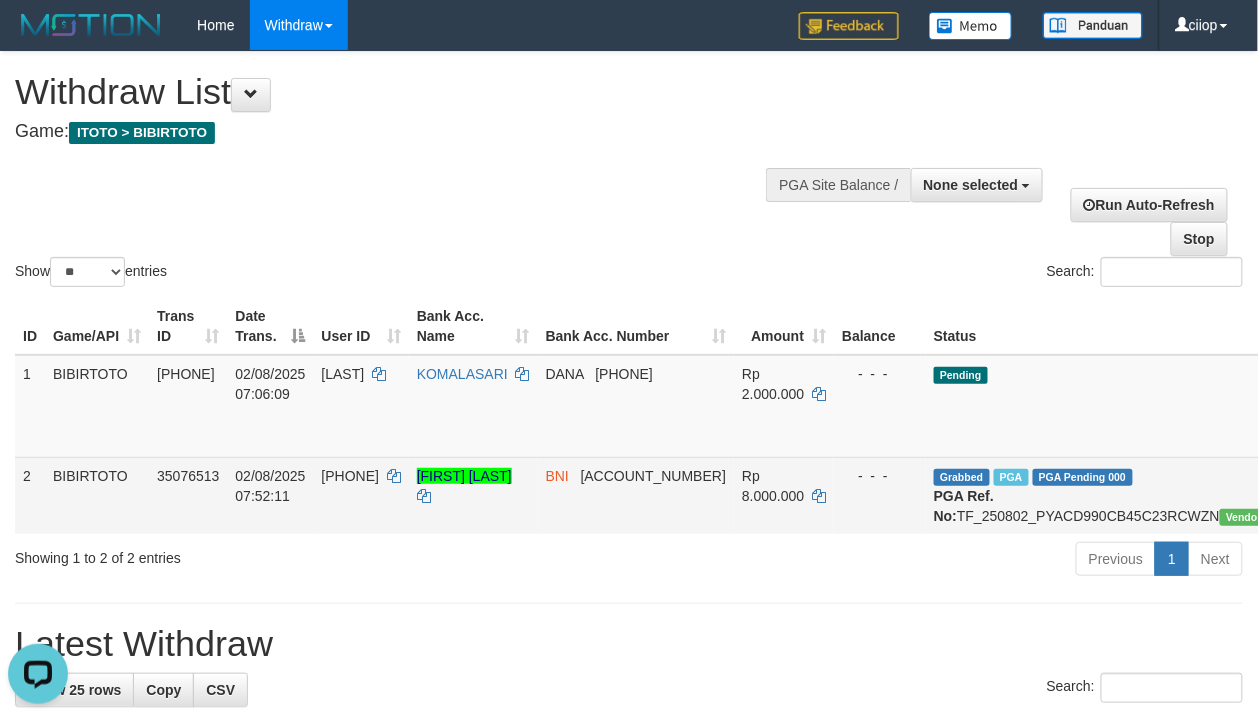 click on "Grabbed   PGA   PGA Pending 000 {"status":"000","data":{"unique_id":"1927-35076513-20250802","reference_no":"TF_250802_PYACD990CB45C23RCWZN","amount":"8000000.00","fee":"0.00","merchant_surcharge_rate":"0.00","charge_to":"MERC","payout_amount":"8000000.00","disbursement_status":0,"disbursement_description":"ON PROCESS","created_at":"2025-08-02 09:06:23","executed_at":"2025-08-02 09:06:23","bank":{"code":"009","name":"BANK NEGARA INDONESIA","account_number":"1796383840","account_name":"DINO BAGUS HERLIANTO"},"note":"ciiop","merchant_balance":{"balance_effective":17426527,"balance_pending":55294345,"balance_disbursement":14116000,"balance_collection":1270268823}}} PGA Ref. No:  TF_250802_PYACD990CB45C23RCWZN  Vendor: Gameboy" at bounding box center (1128, 495) 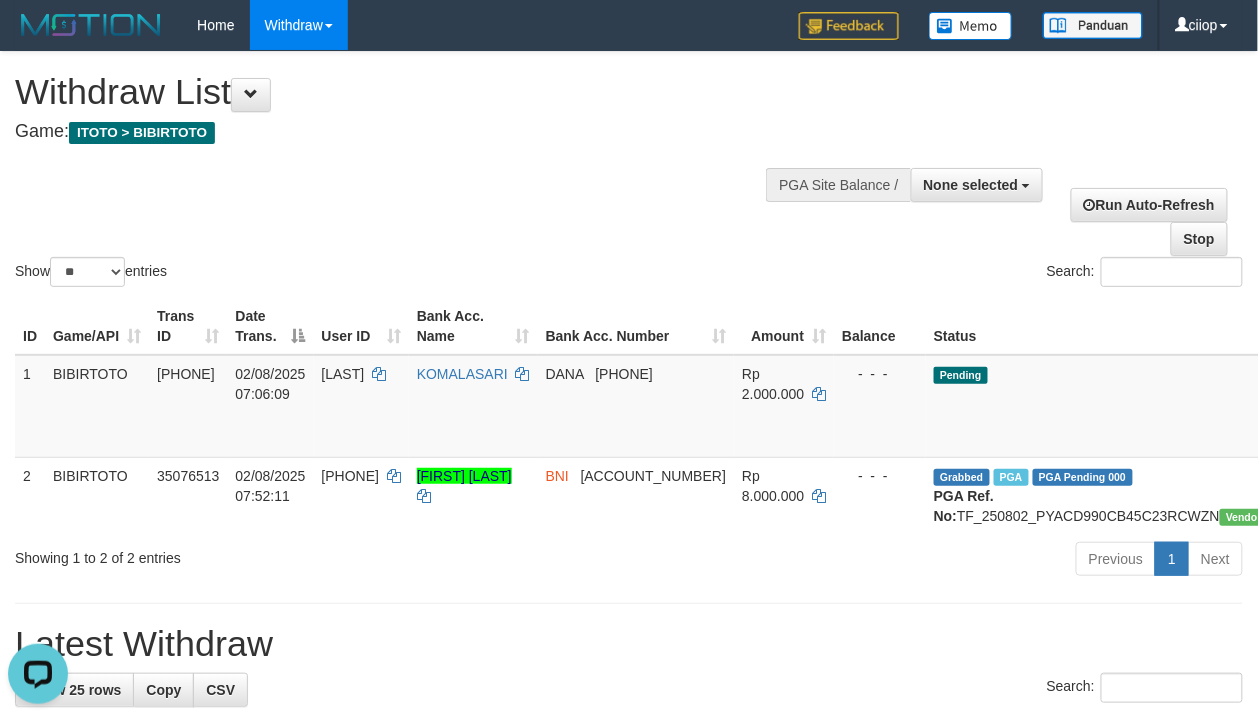 copy on "TF_250802_PYACD990CB45C23RCWZN" 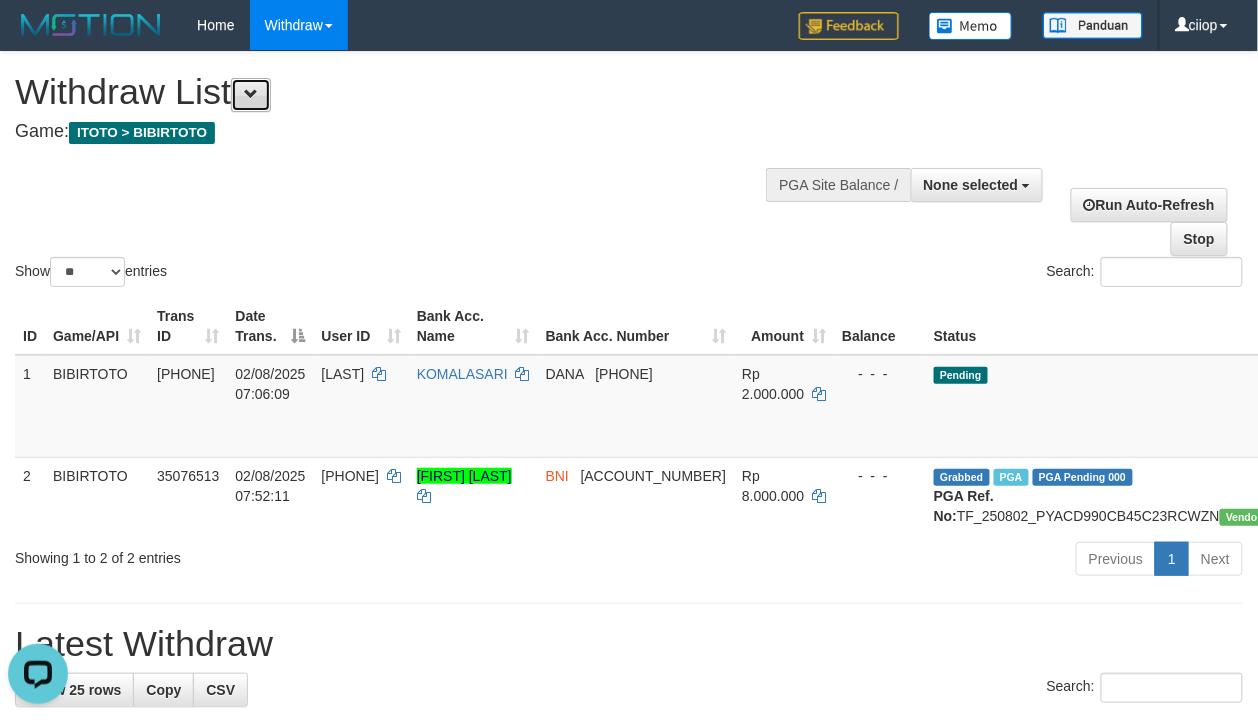 click at bounding box center (251, 94) 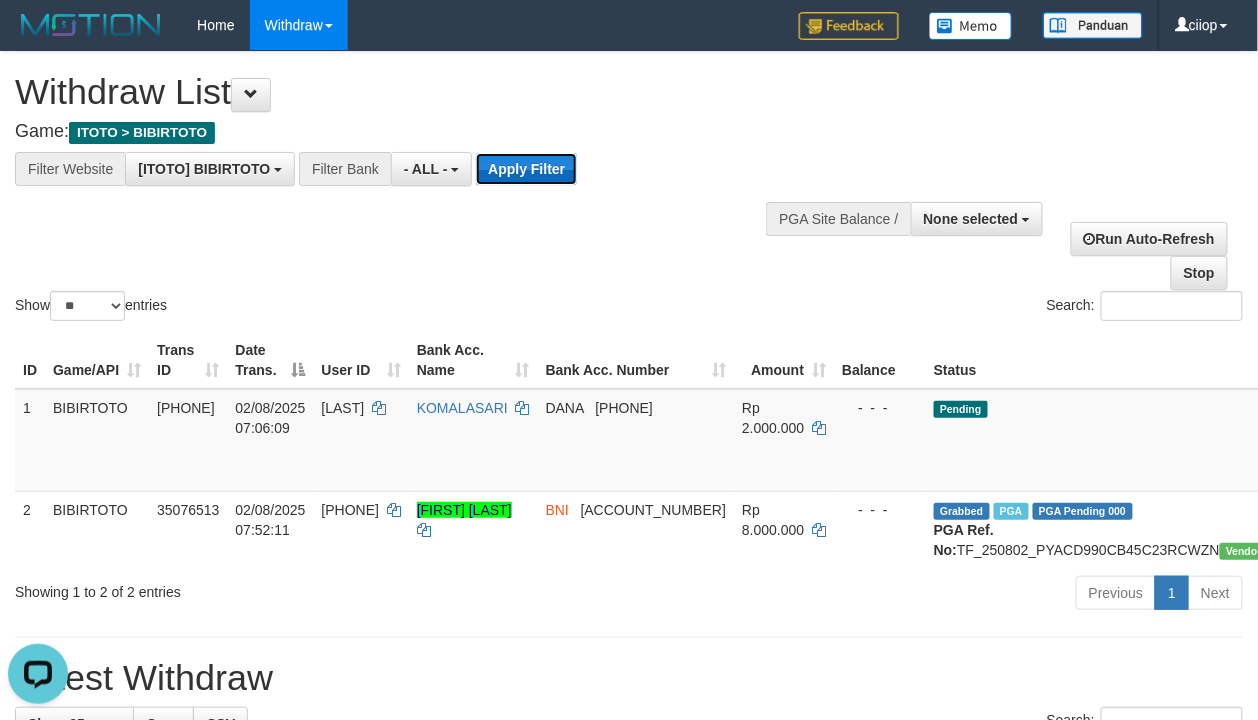 click on "Apply Filter" at bounding box center [526, 169] 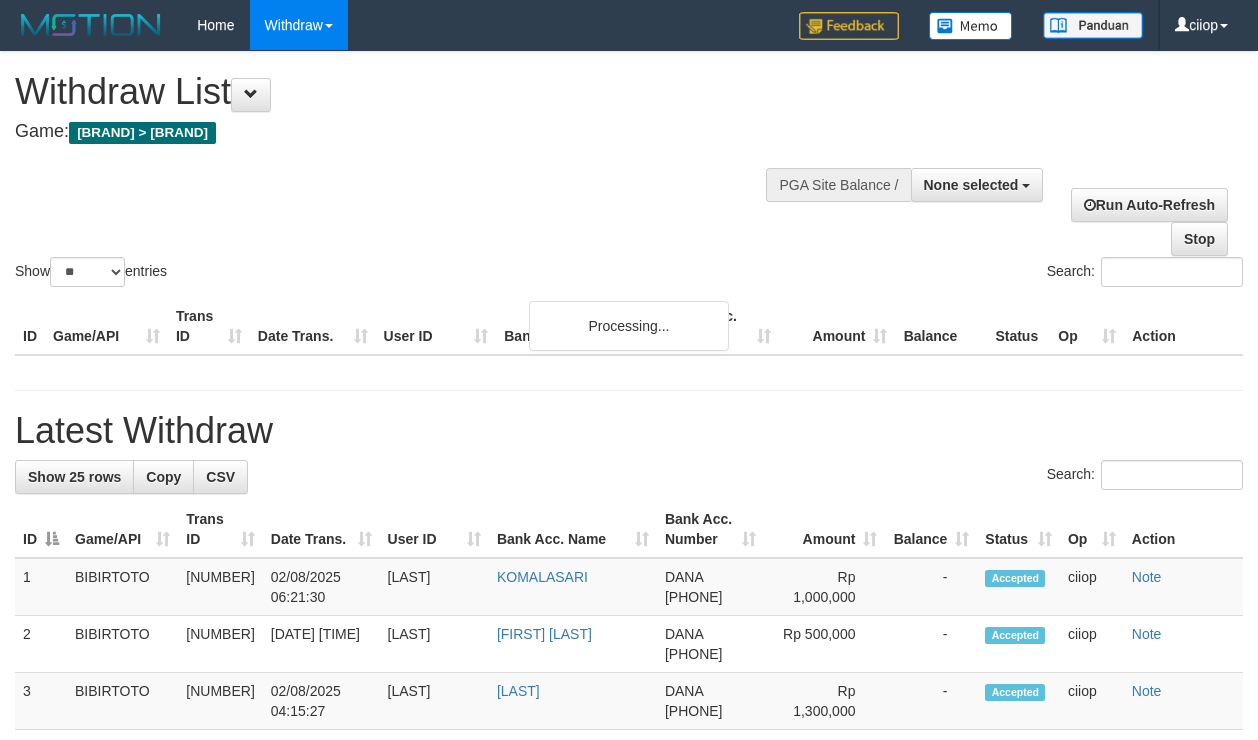 select 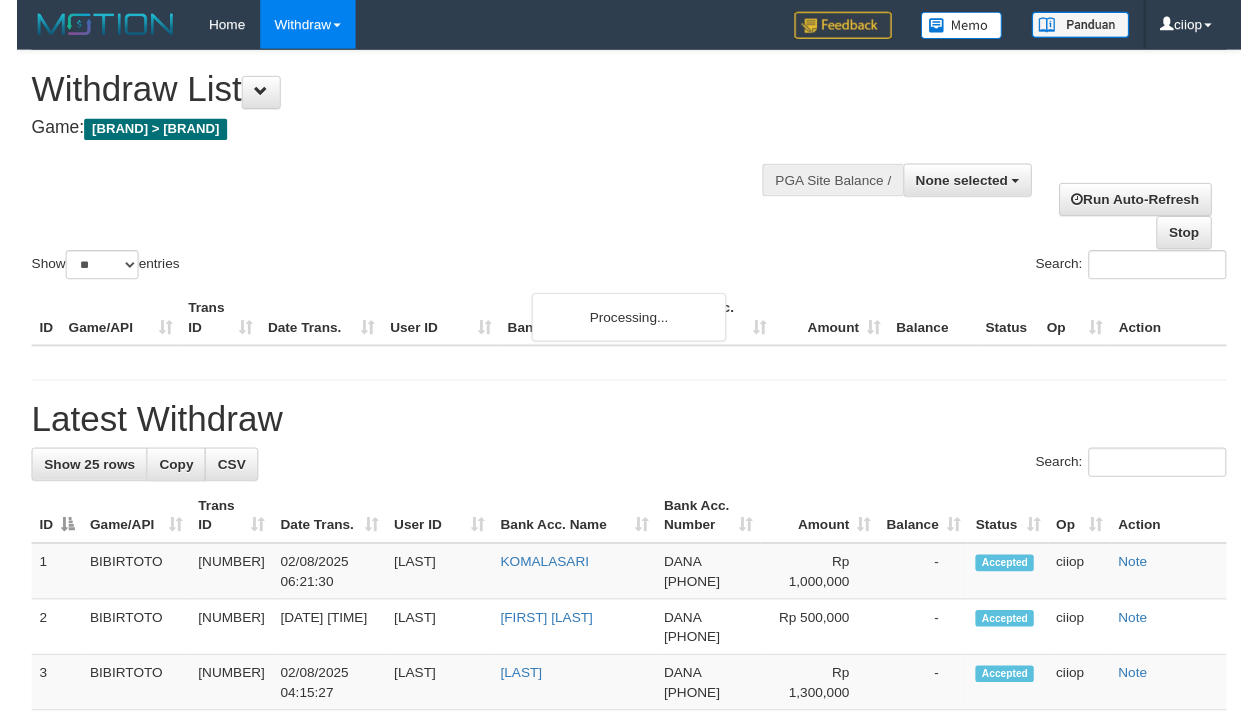 scroll, scrollTop: 0, scrollLeft: 0, axis: both 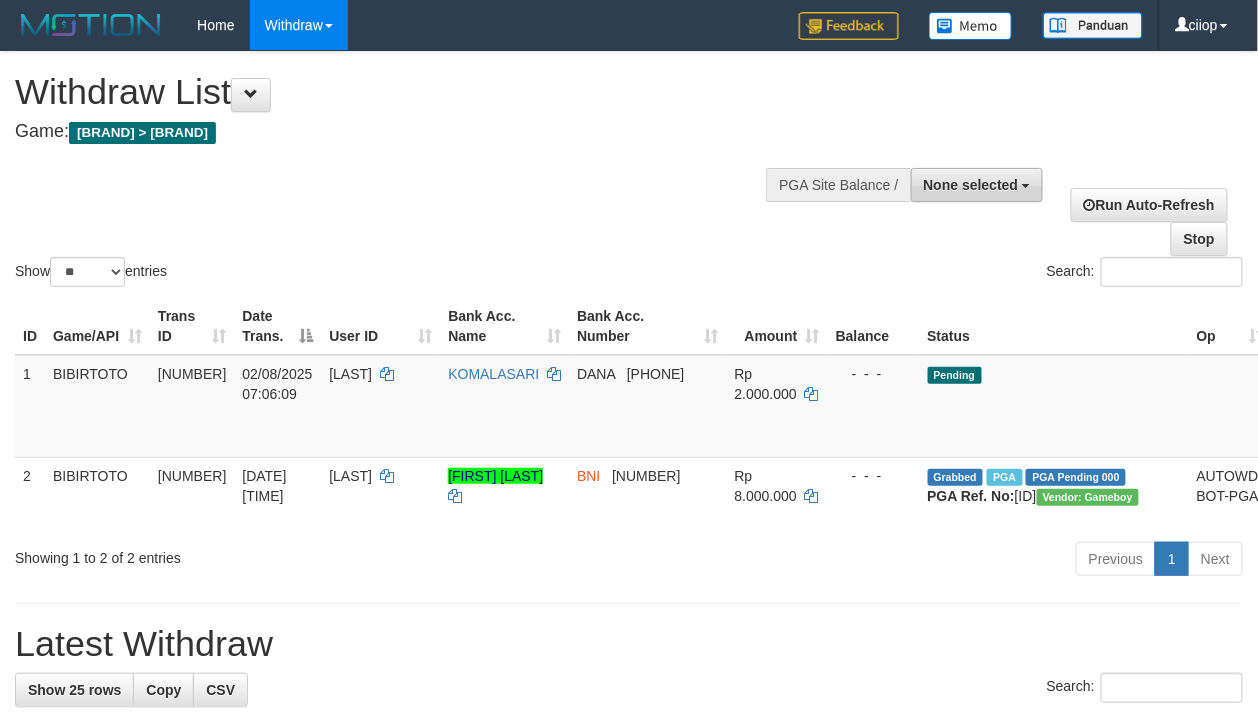 click on "None selected" at bounding box center [977, 185] 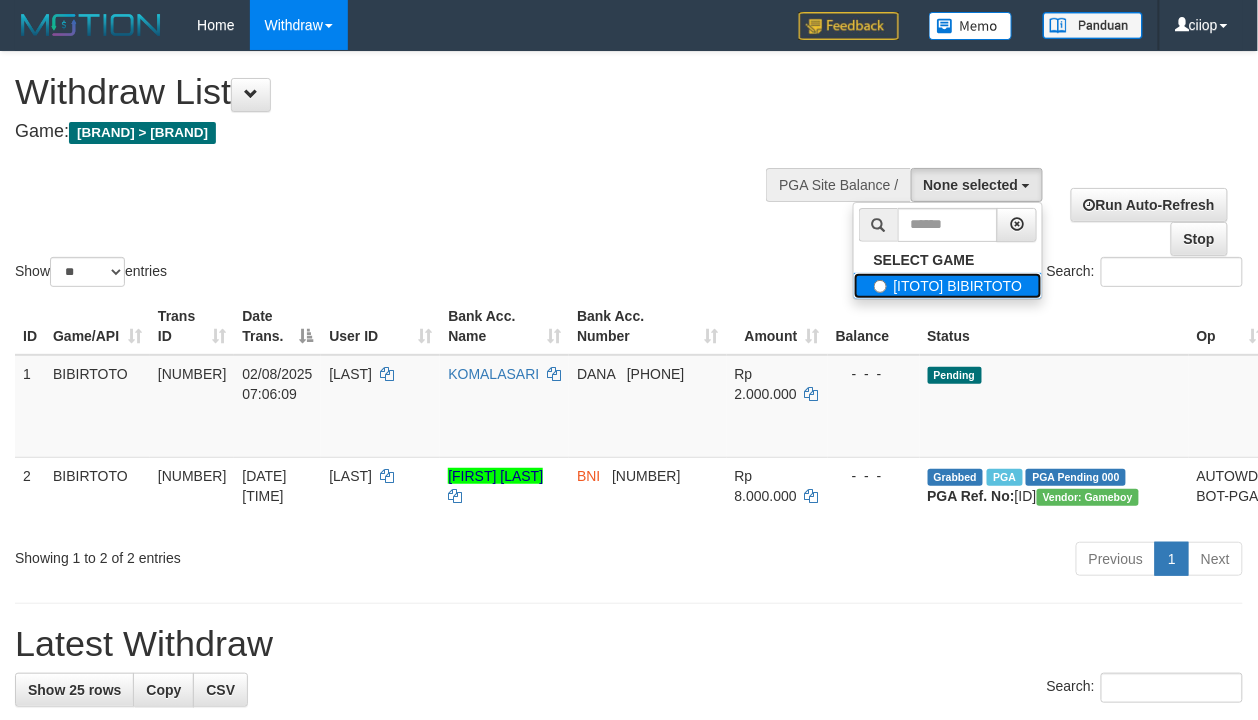 click on "[ITOTO] BIBIRTOTO" at bounding box center (948, 286) 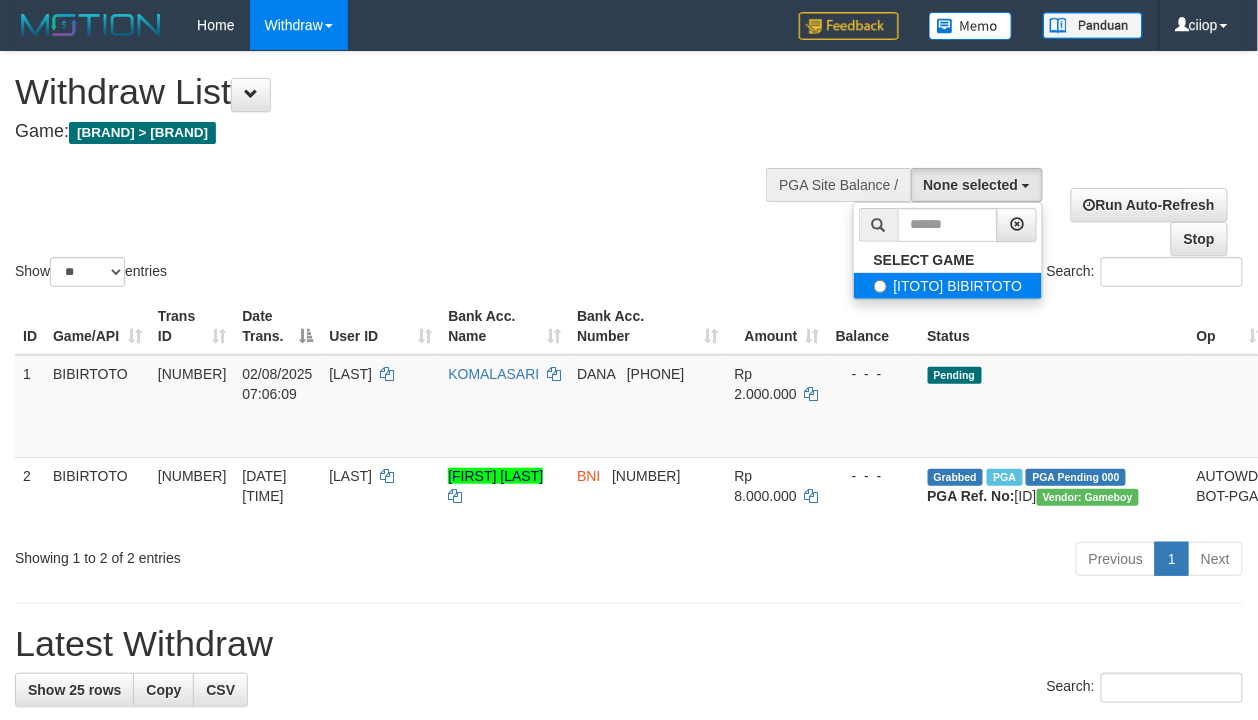 select on "****" 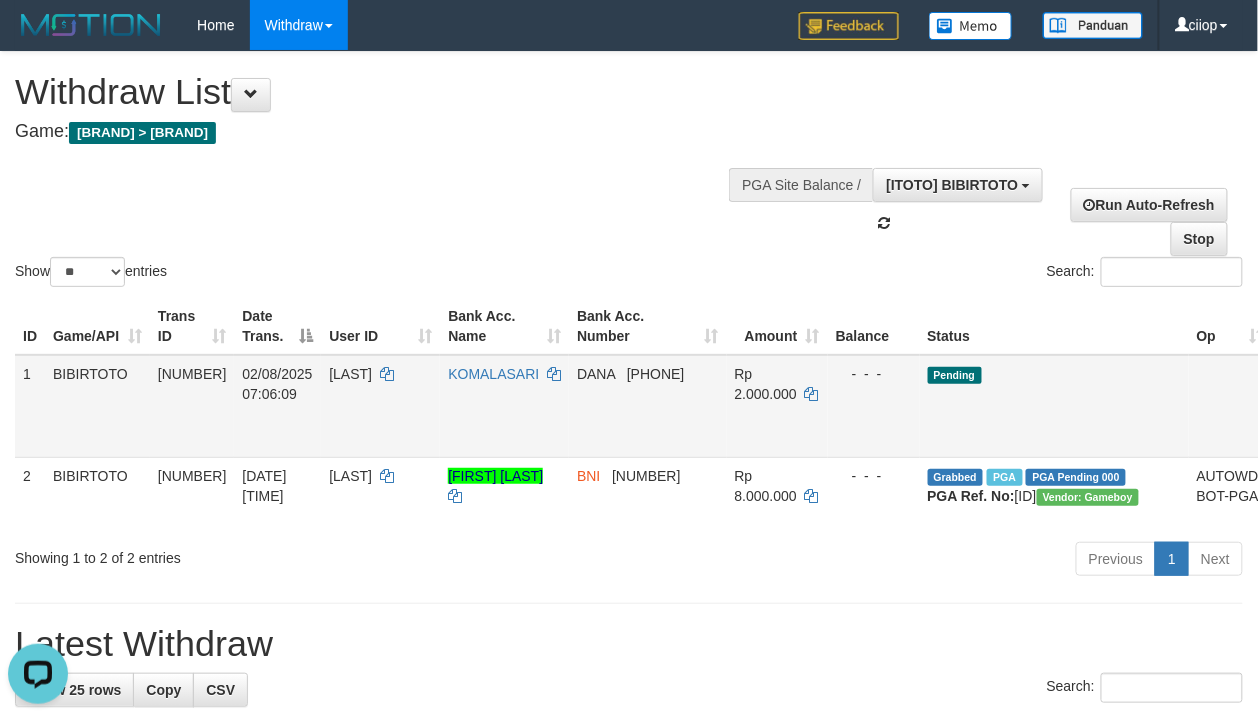 scroll, scrollTop: 0, scrollLeft: 0, axis: both 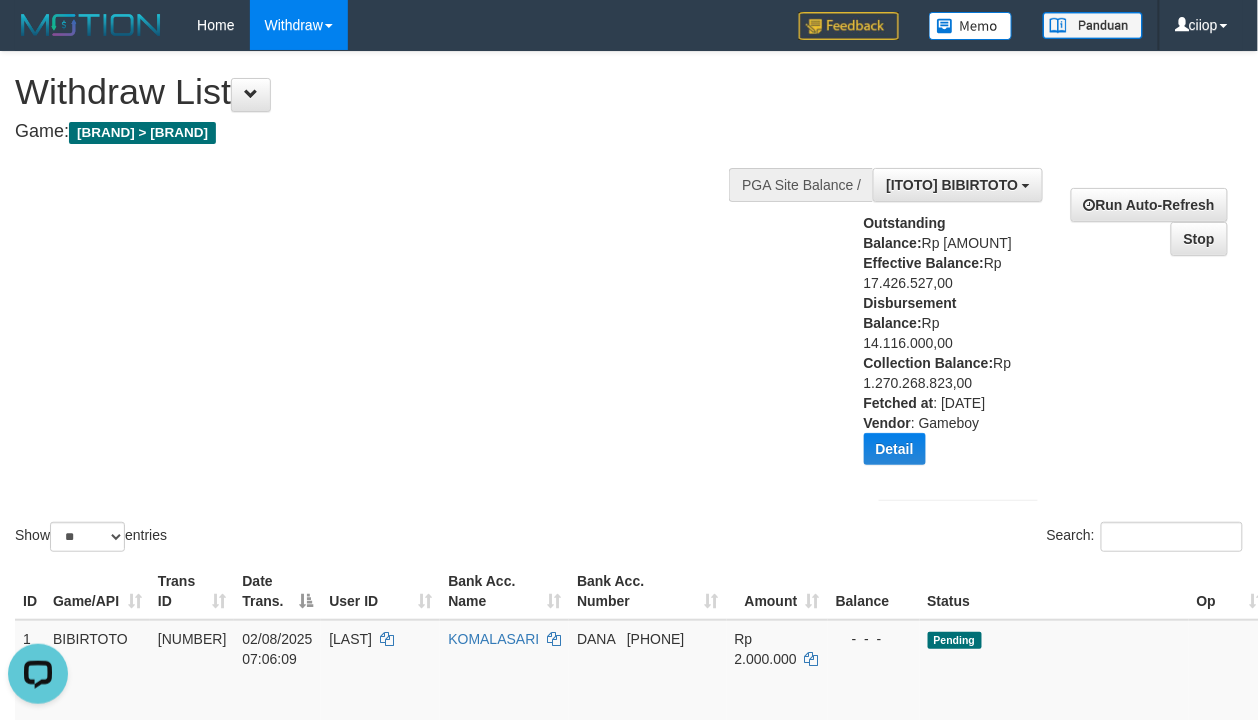 drag, startPoint x: 881, startPoint y: 314, endPoint x: 1005, endPoint y: 320, distance: 124.14507 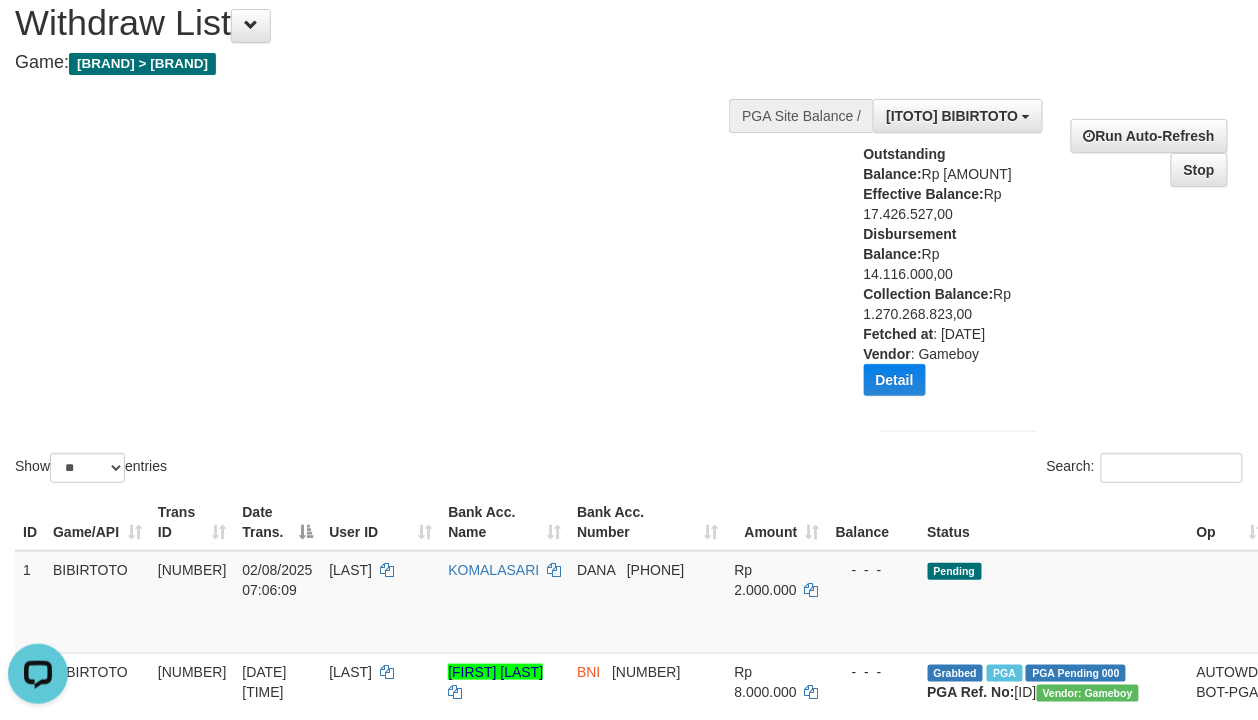 scroll, scrollTop: 0, scrollLeft: 0, axis: both 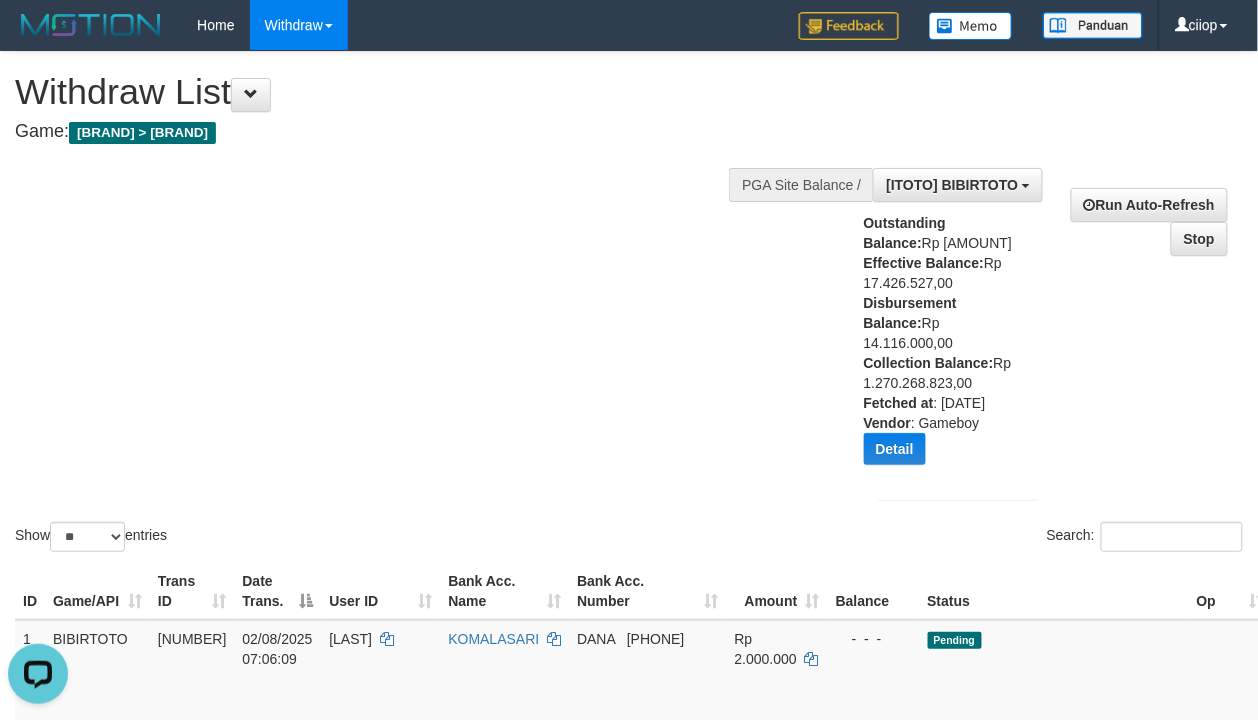 click on "Show  ** ** ** ***  entries Search:" at bounding box center (629, 304) 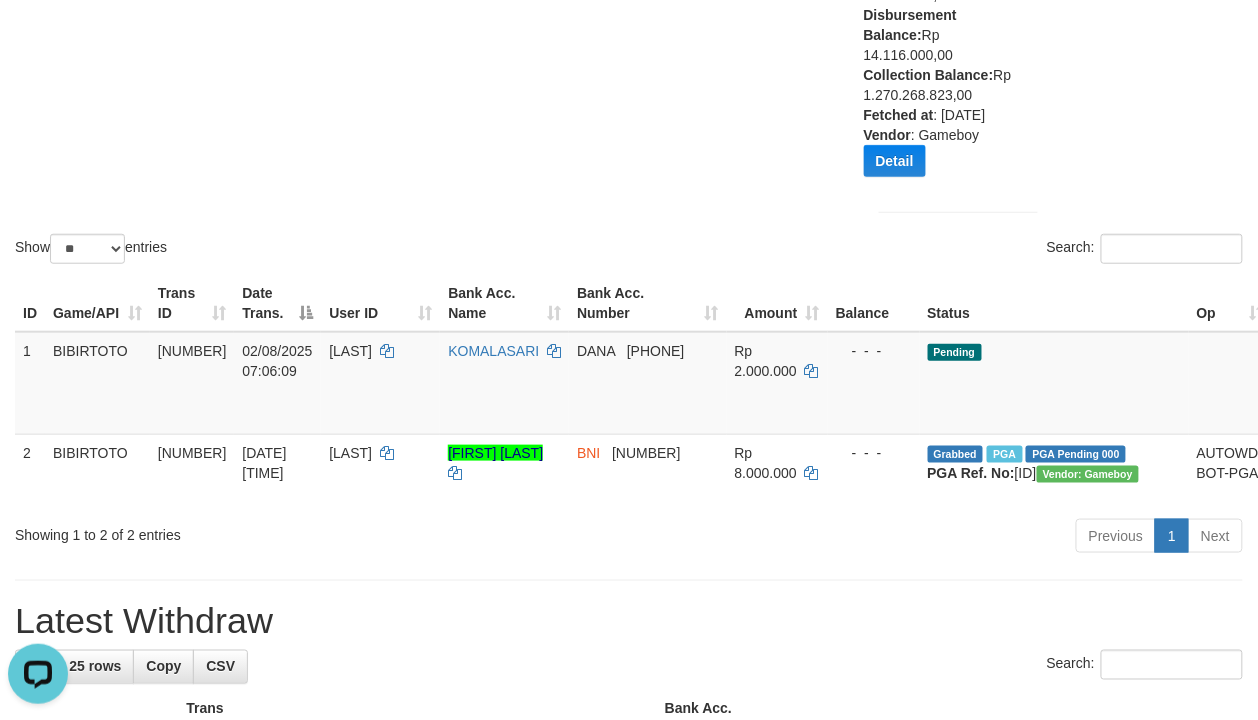 scroll, scrollTop: 533, scrollLeft: 0, axis: vertical 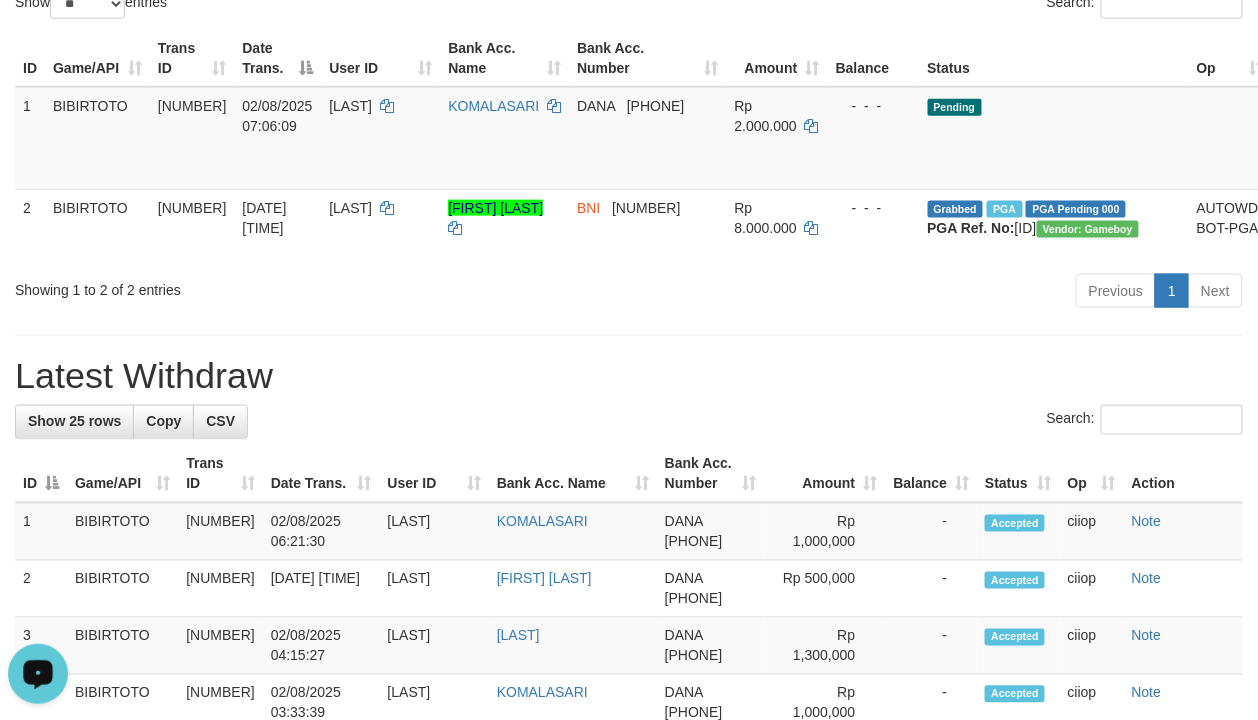 click 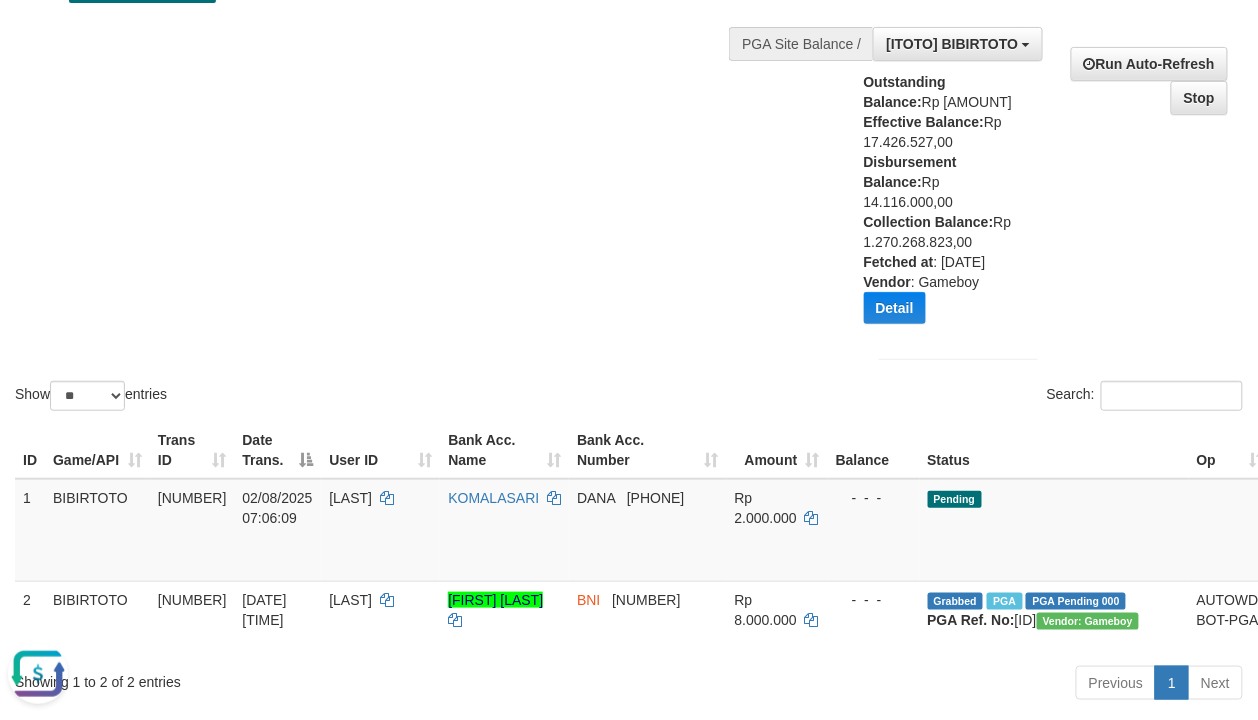 scroll, scrollTop: 0, scrollLeft: 0, axis: both 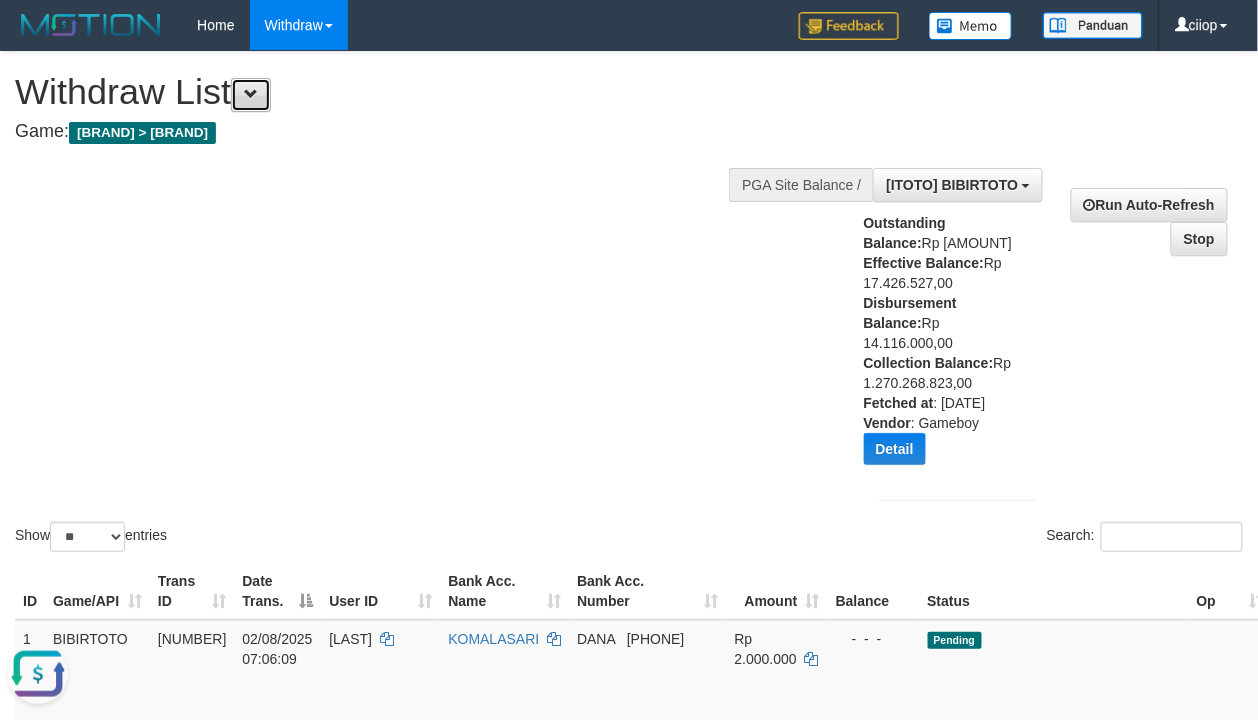 click at bounding box center (251, 95) 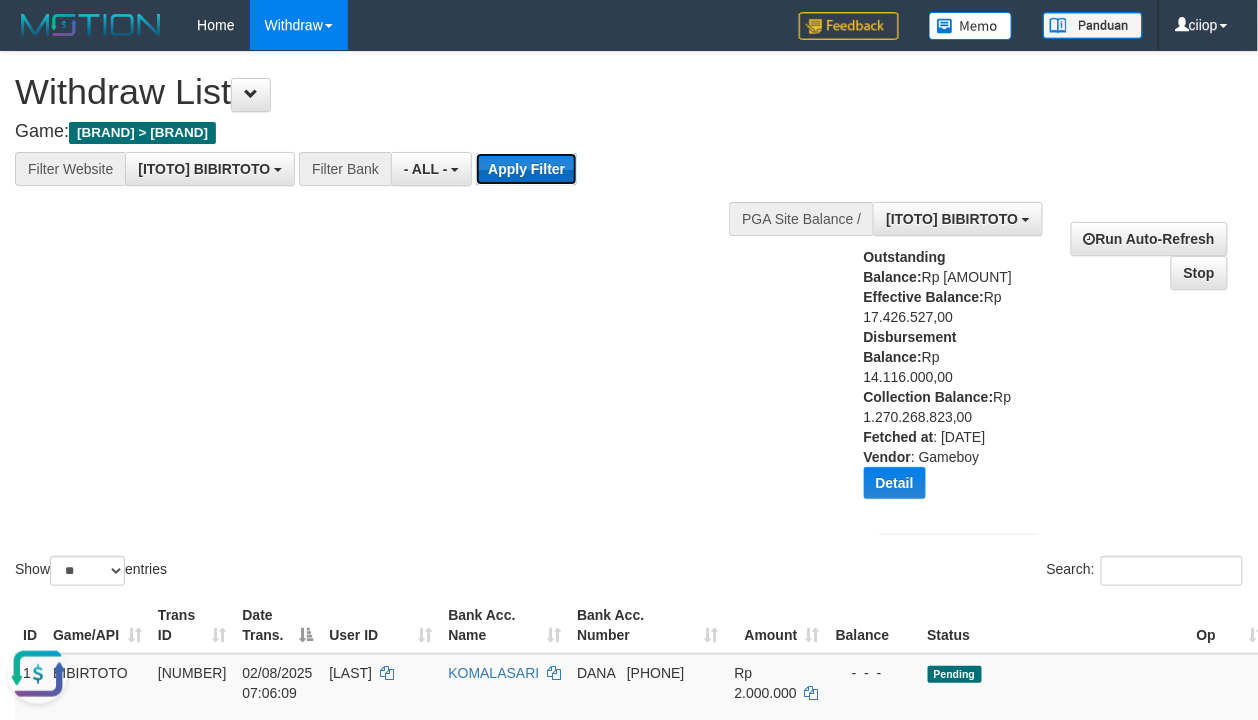 click on "Apply Filter" at bounding box center [526, 169] 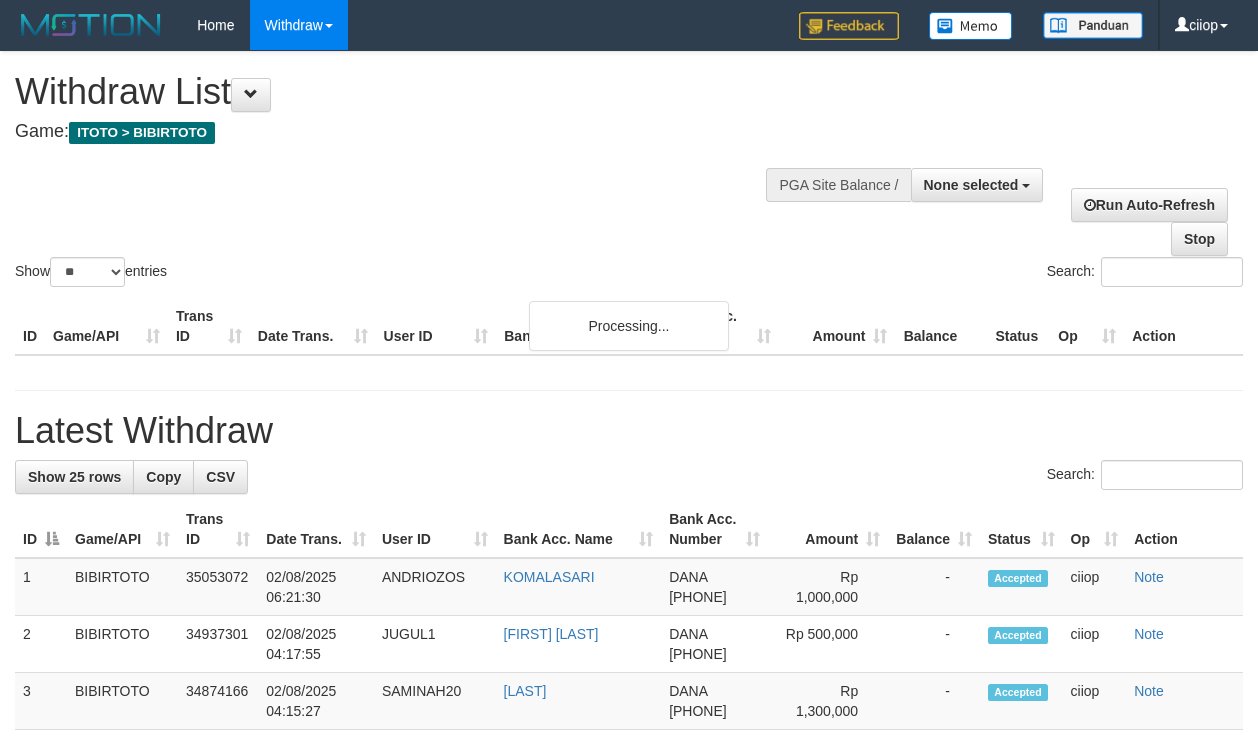 select 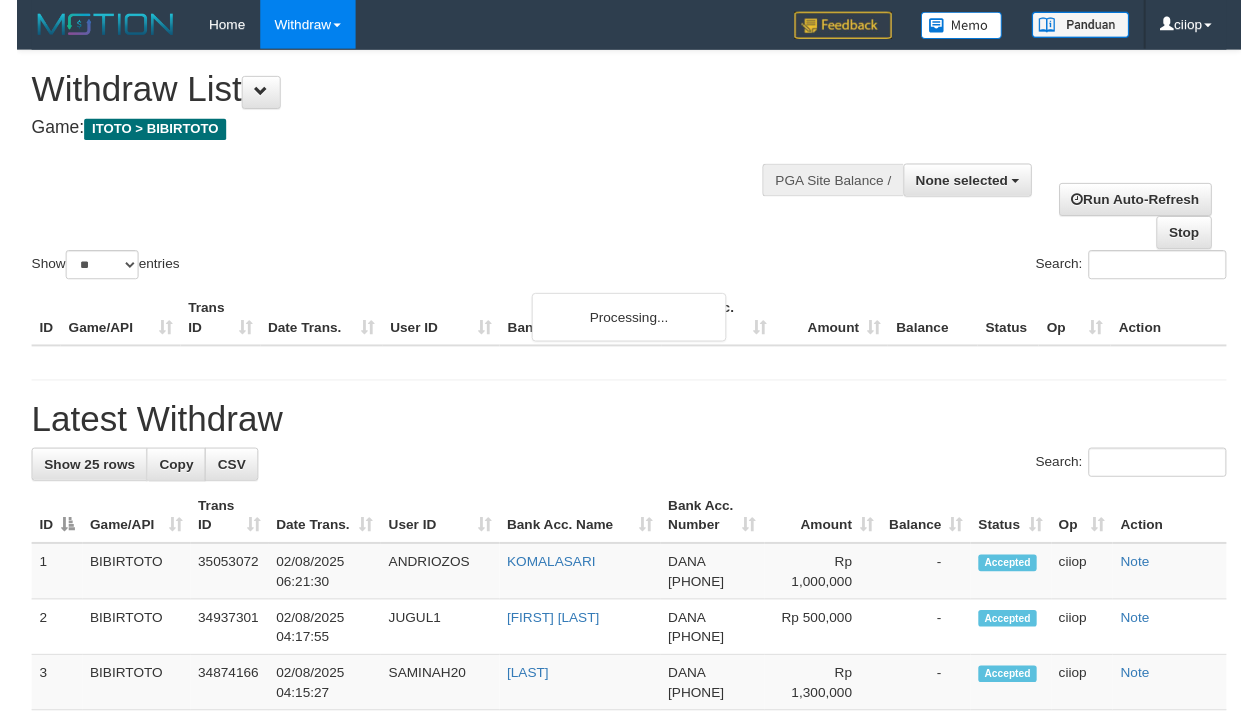 scroll, scrollTop: 0, scrollLeft: 0, axis: both 